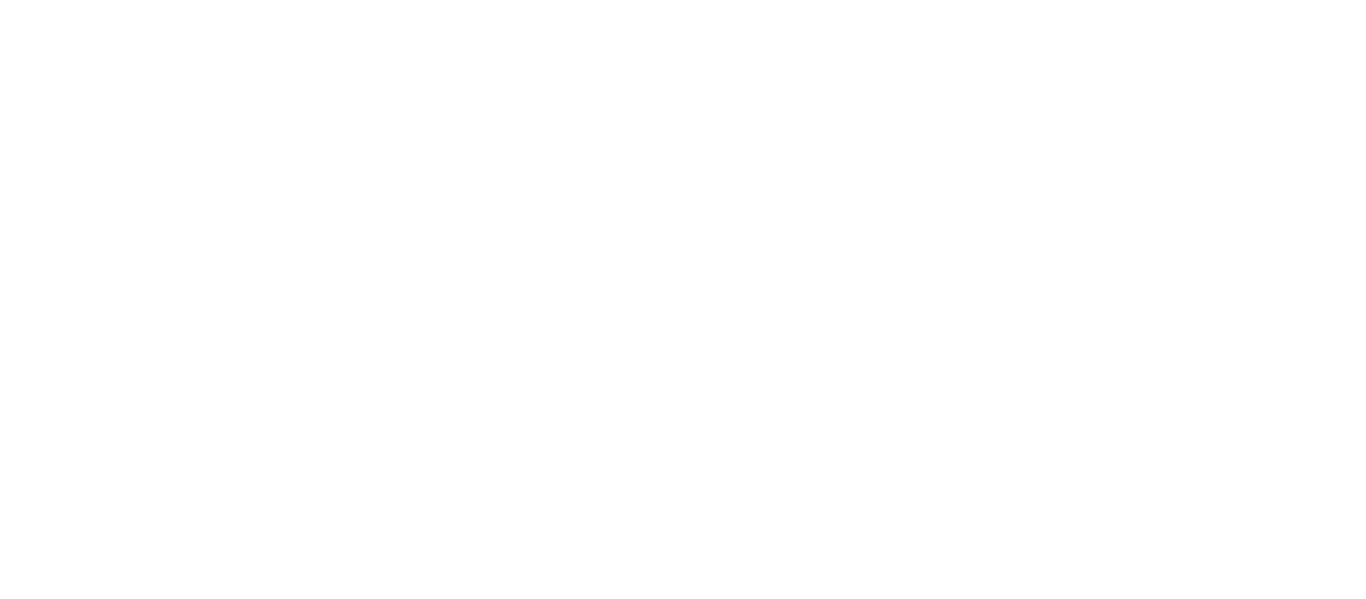 scroll, scrollTop: 0, scrollLeft: 0, axis: both 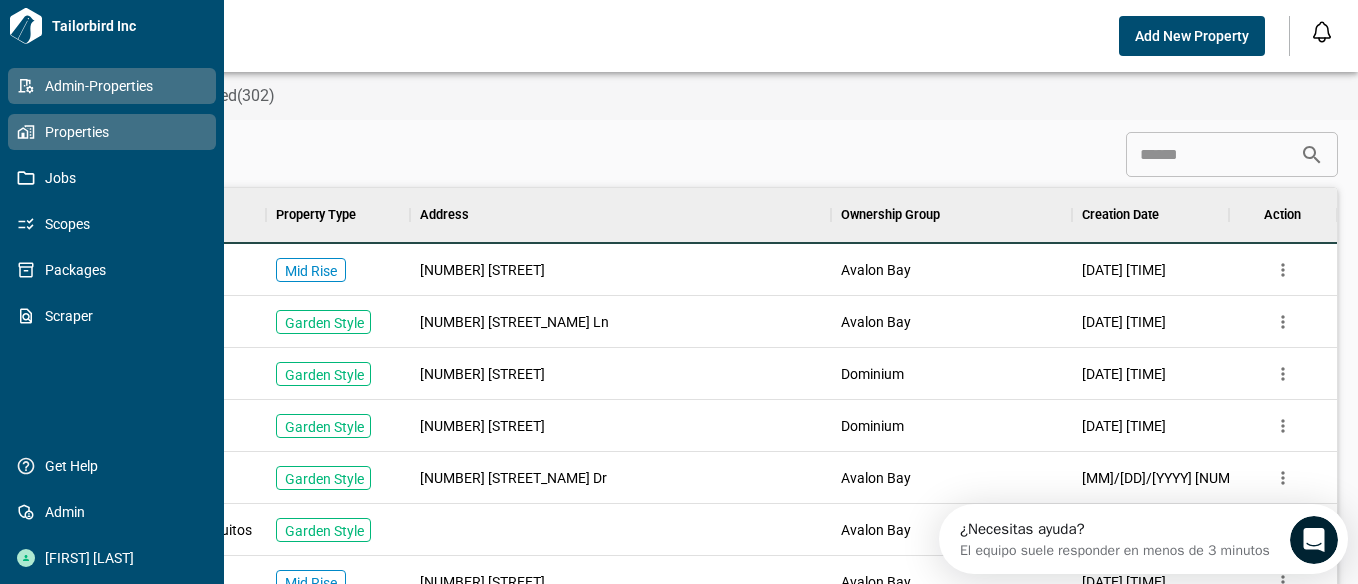 click 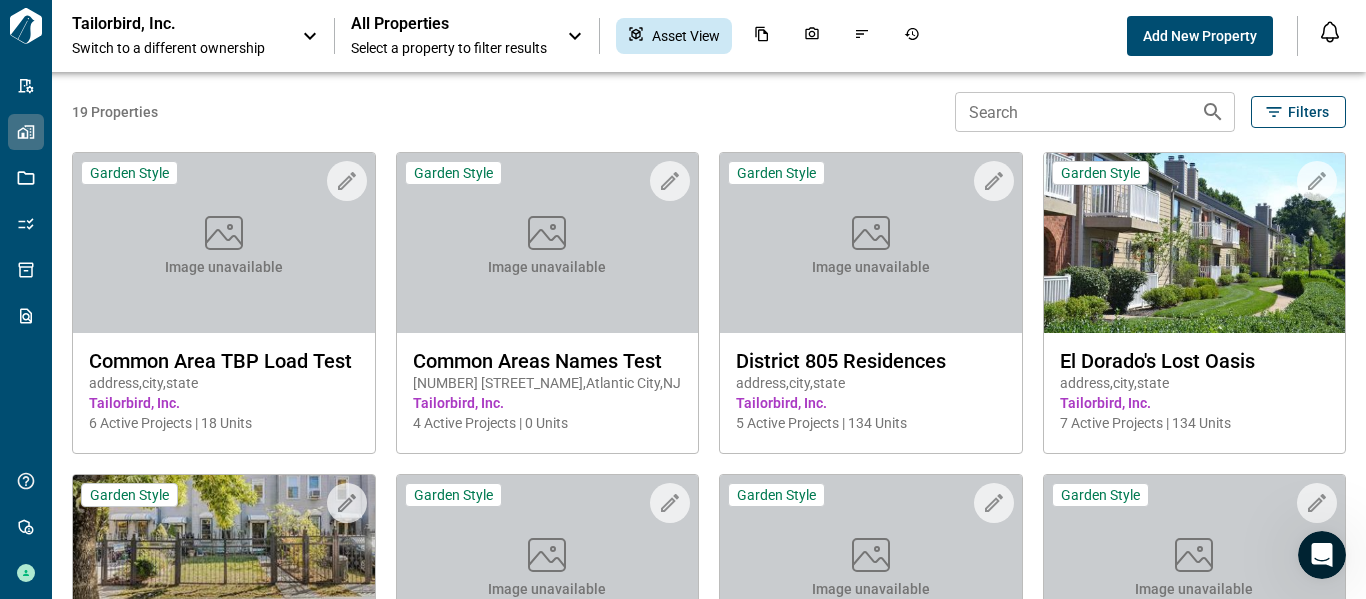 click on "Tailorbird, Inc. Switch to a different ownership" at bounding box center [197, 36] 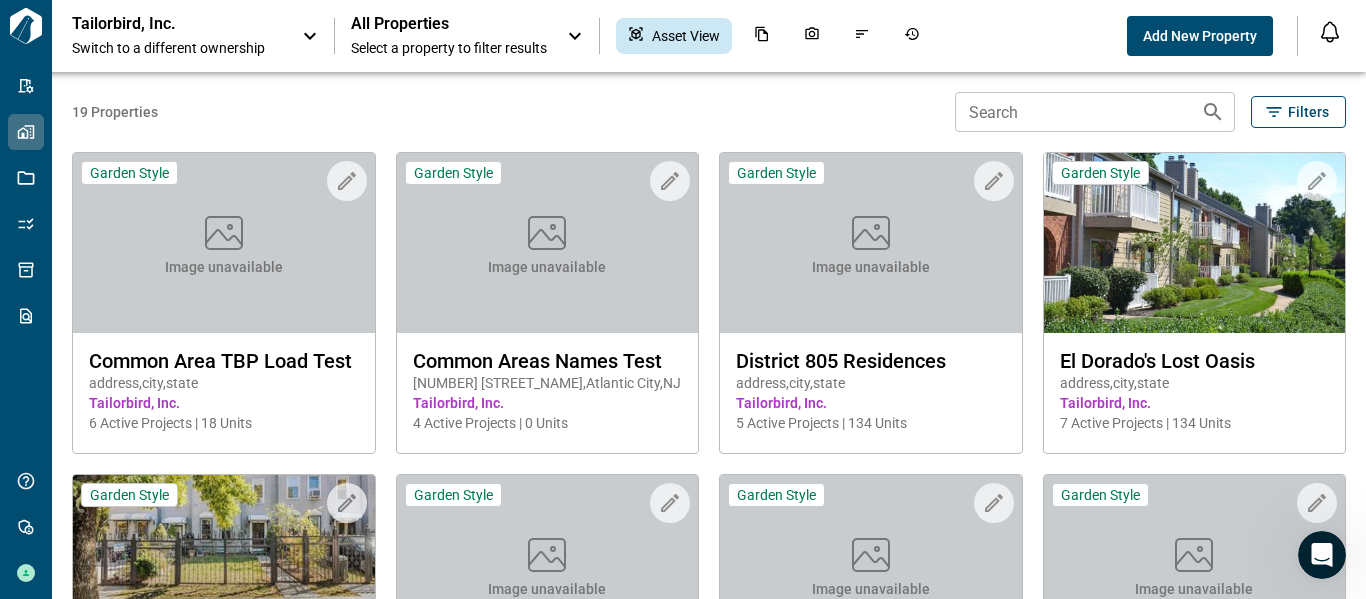 click on "Tailorbird, Inc. Switch to a different ownership" at bounding box center [197, 36] 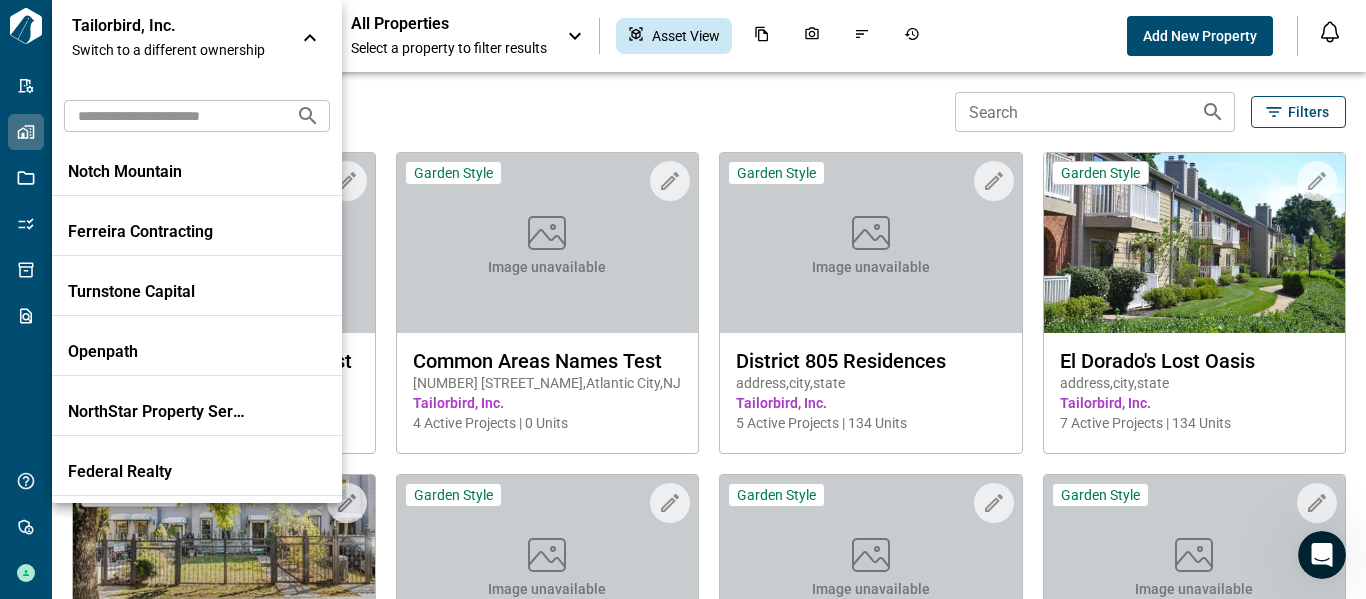 click at bounding box center (172, 115) 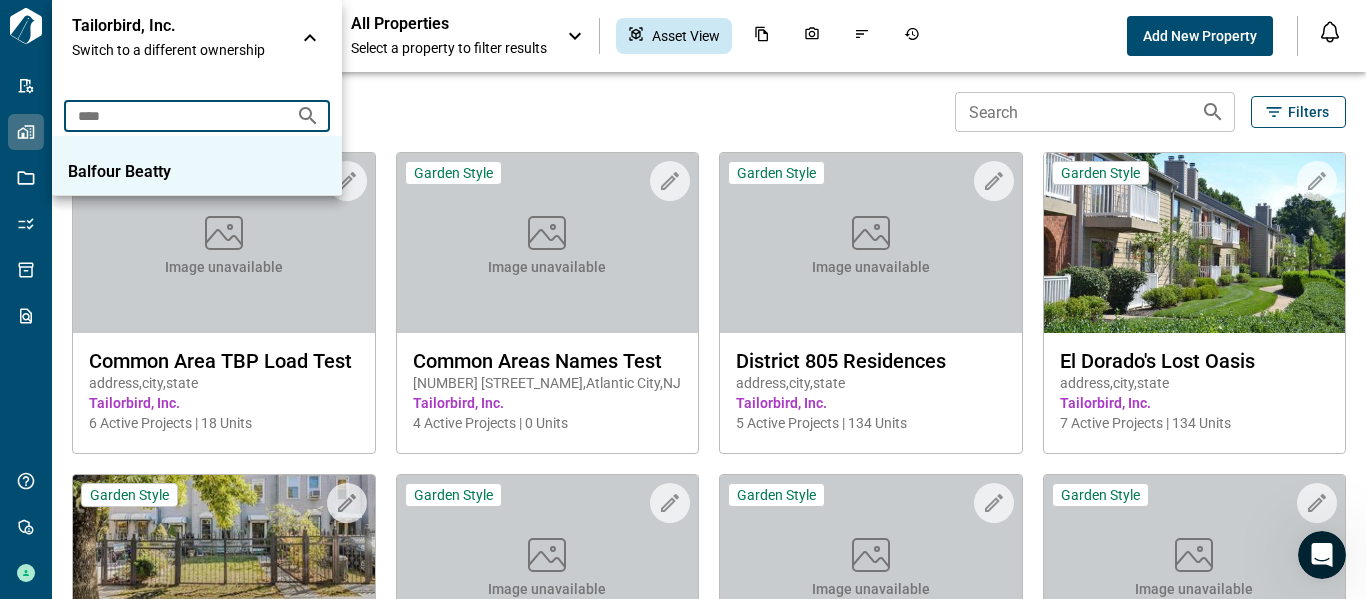 type on "****" 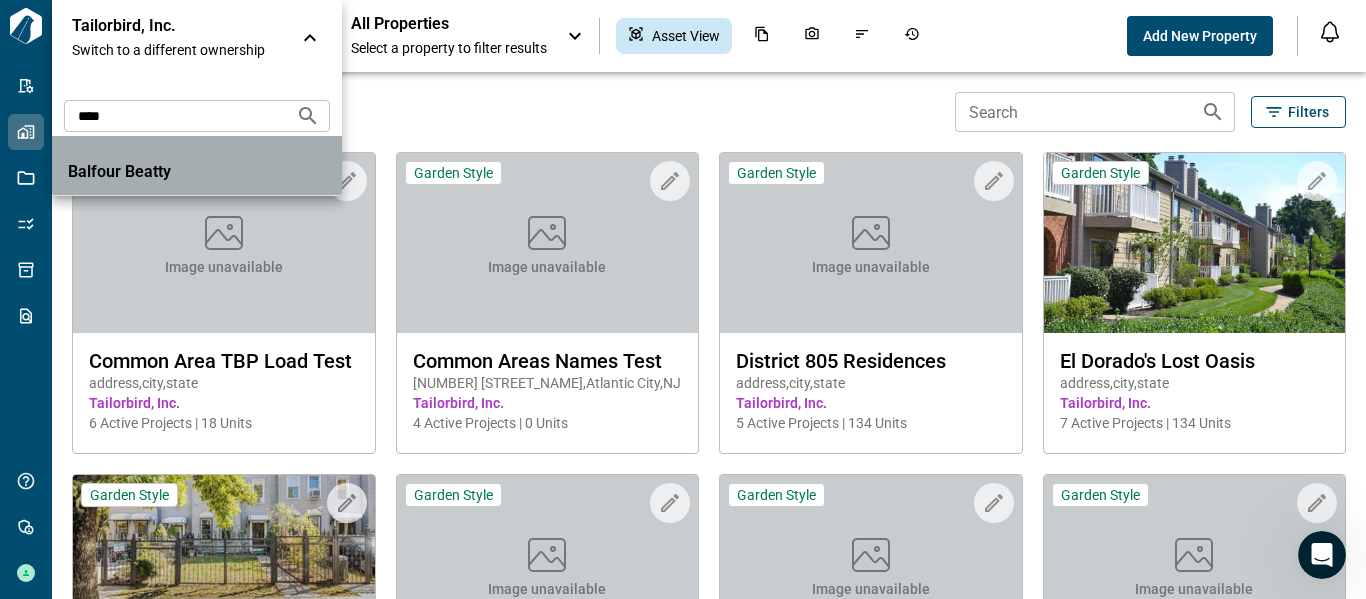 click on "Balfour Beatty" at bounding box center [158, 172] 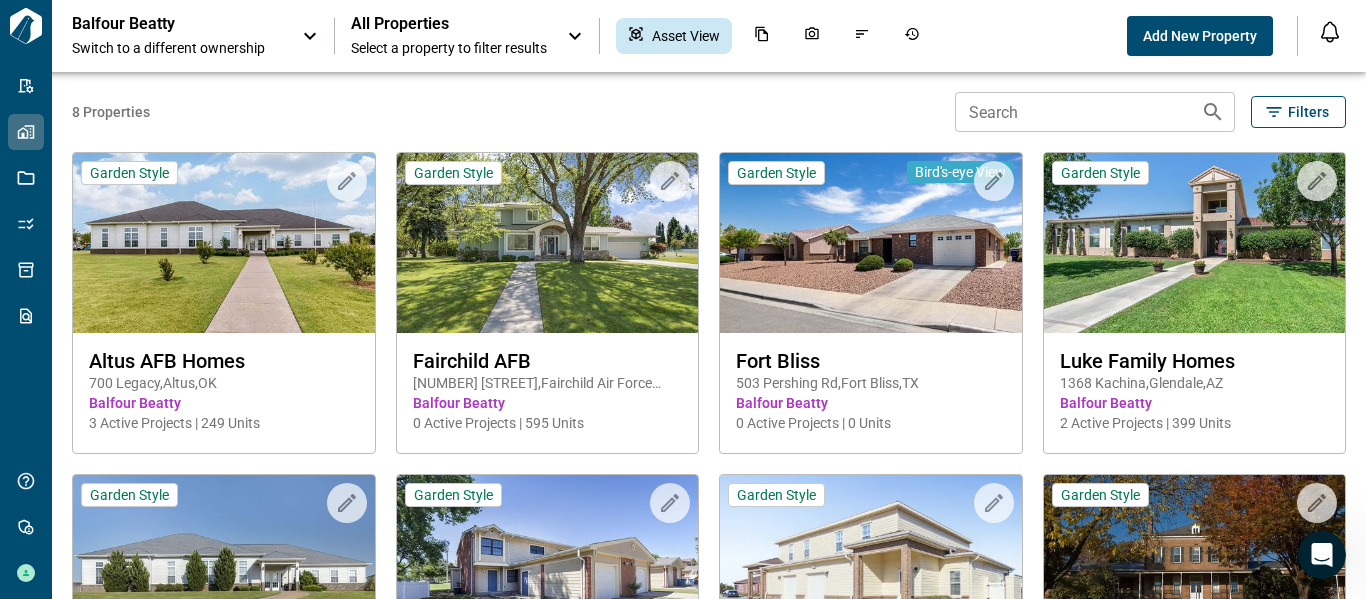 click on "Select a property to filter results" at bounding box center (449, 48) 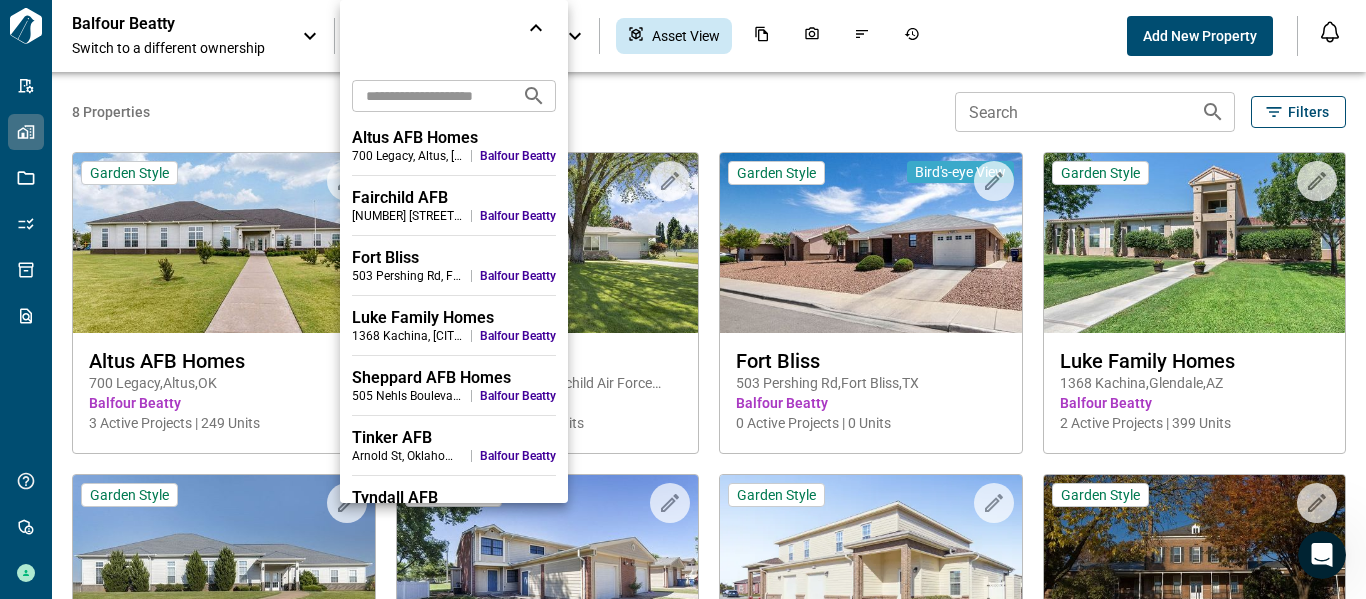 click at bounding box center [429, 95] 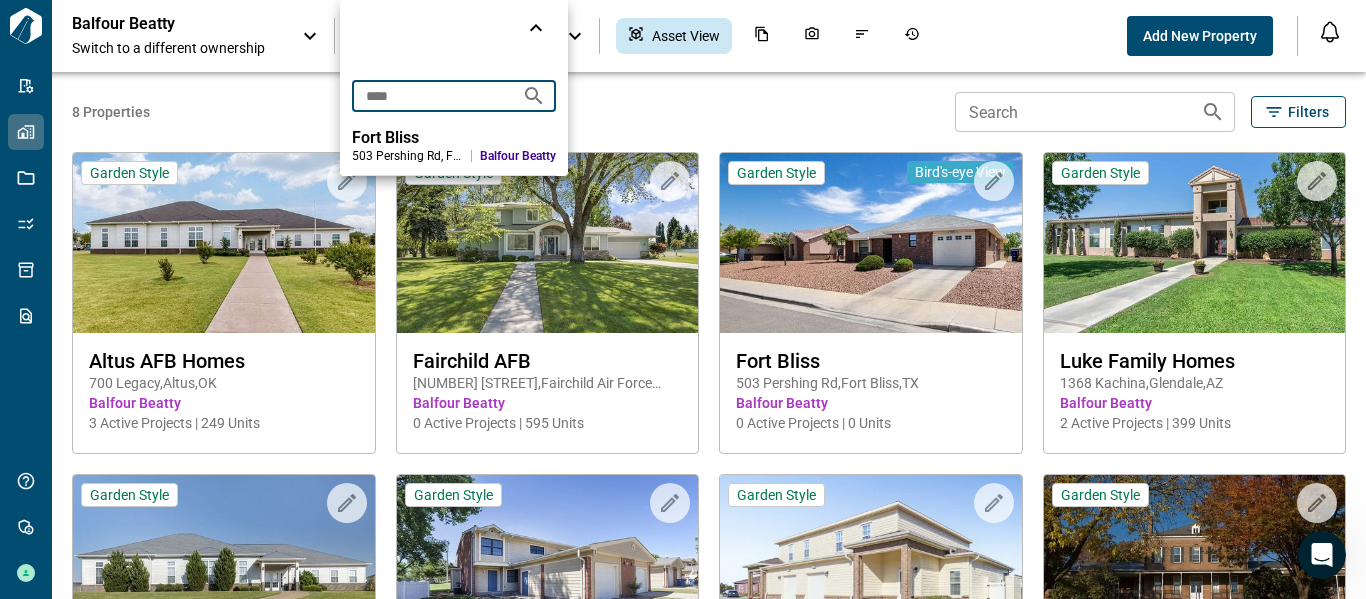 type on "****" 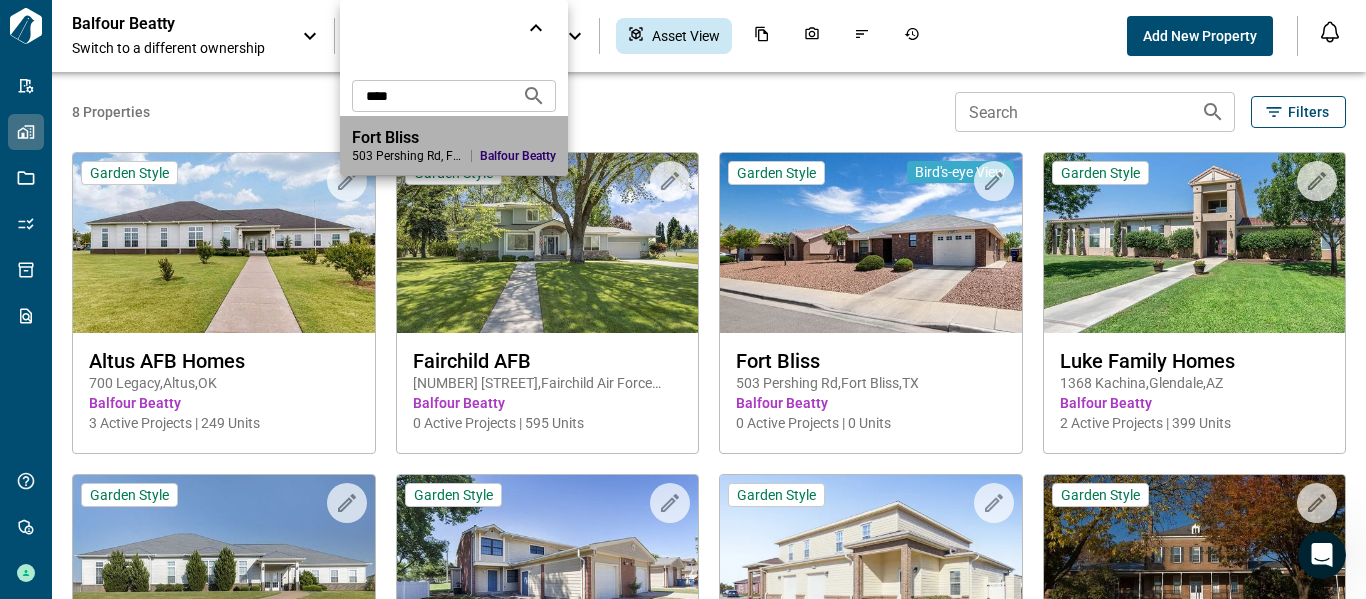 click on "Fort Bliss" at bounding box center (454, 138) 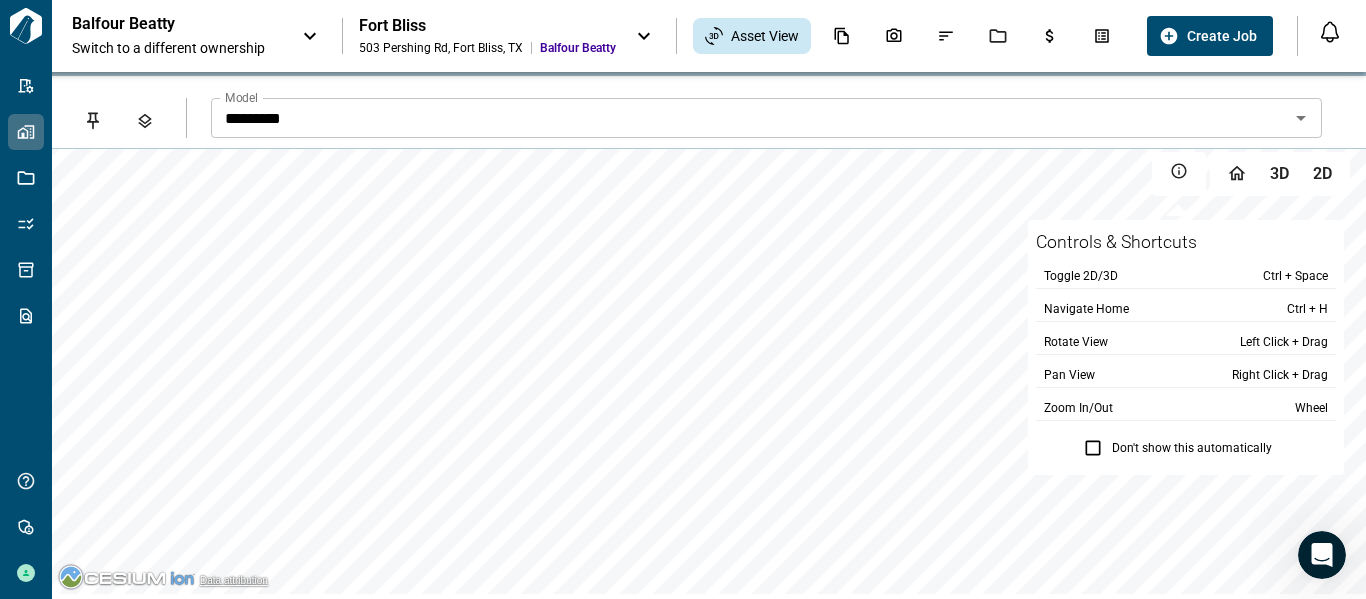 click on "********* Model" at bounding box center (766, 118) 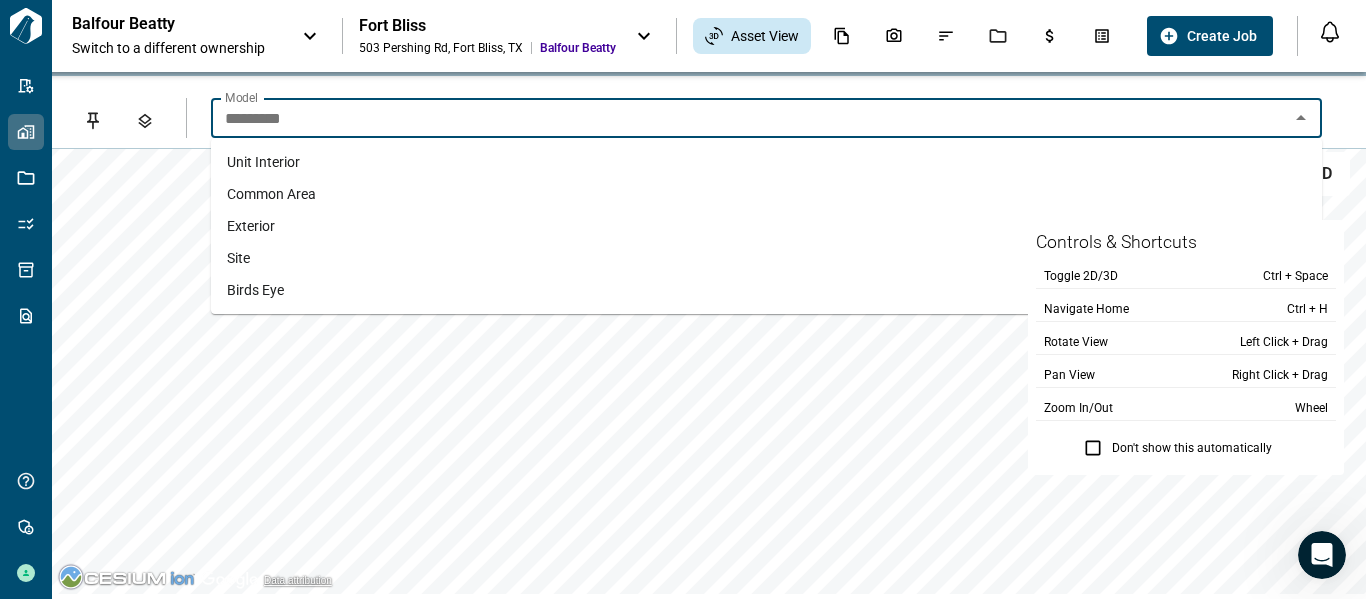 click on "Exterior" at bounding box center [766, 226] 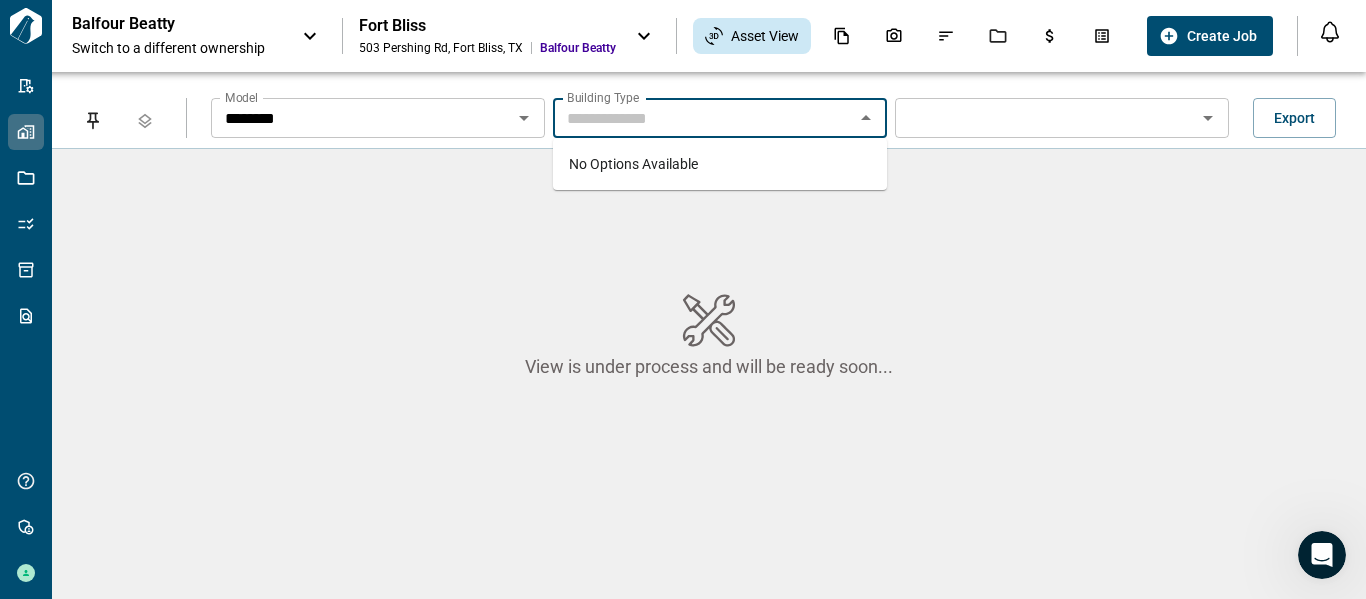 click on "Model" at bounding box center [703, 118] 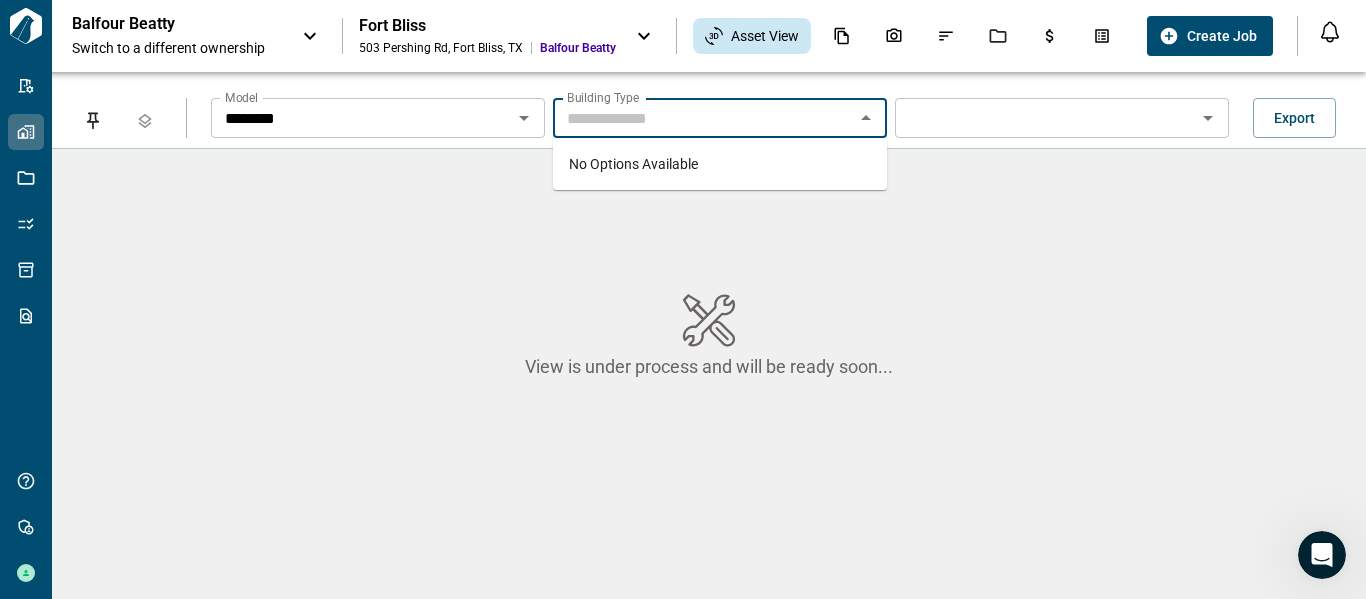 click on "View is under process and will be ready soon..." at bounding box center [709, 335] 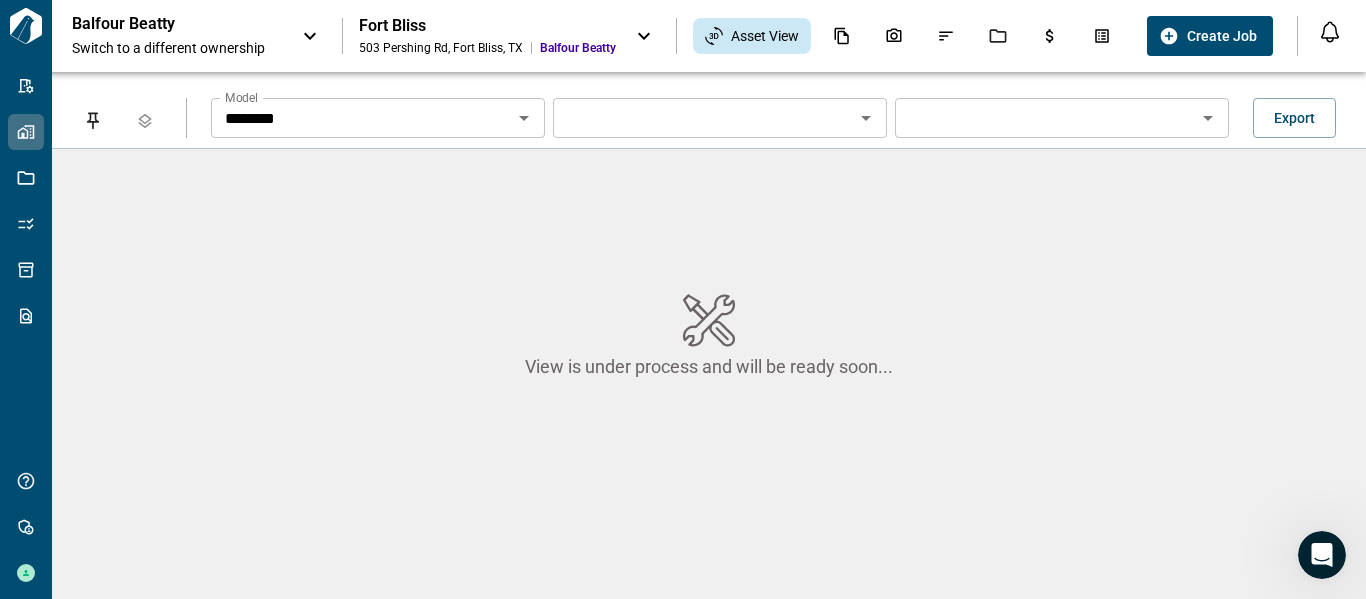 click 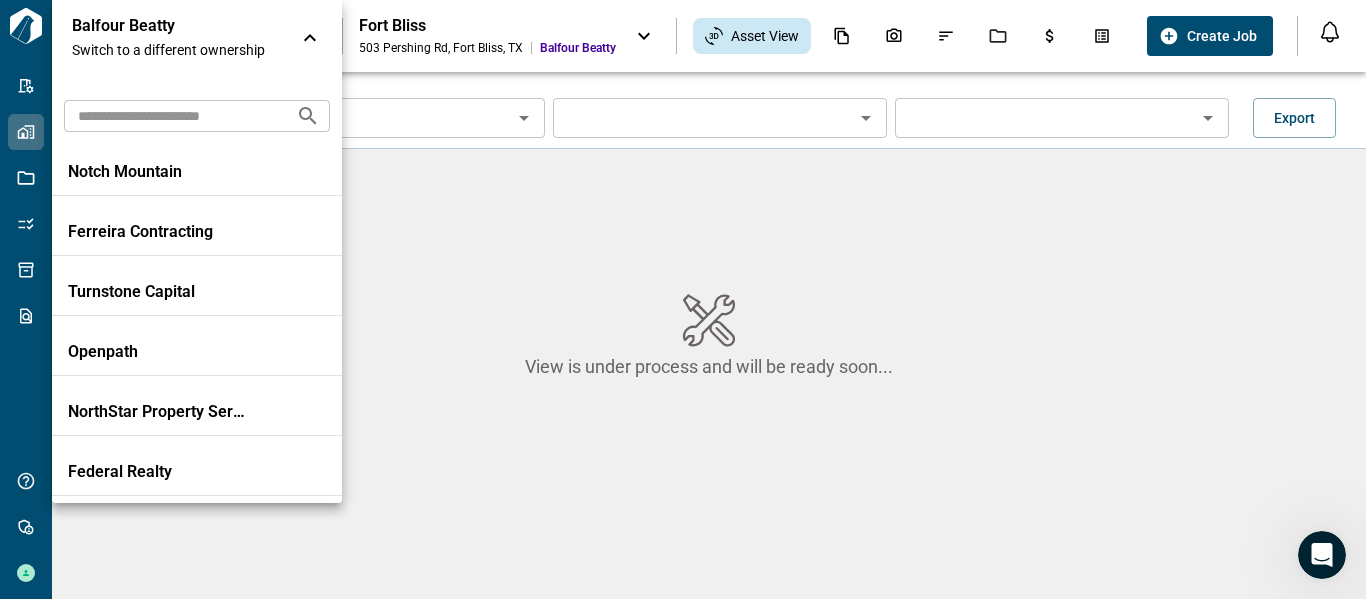 click at bounding box center (683, 299) 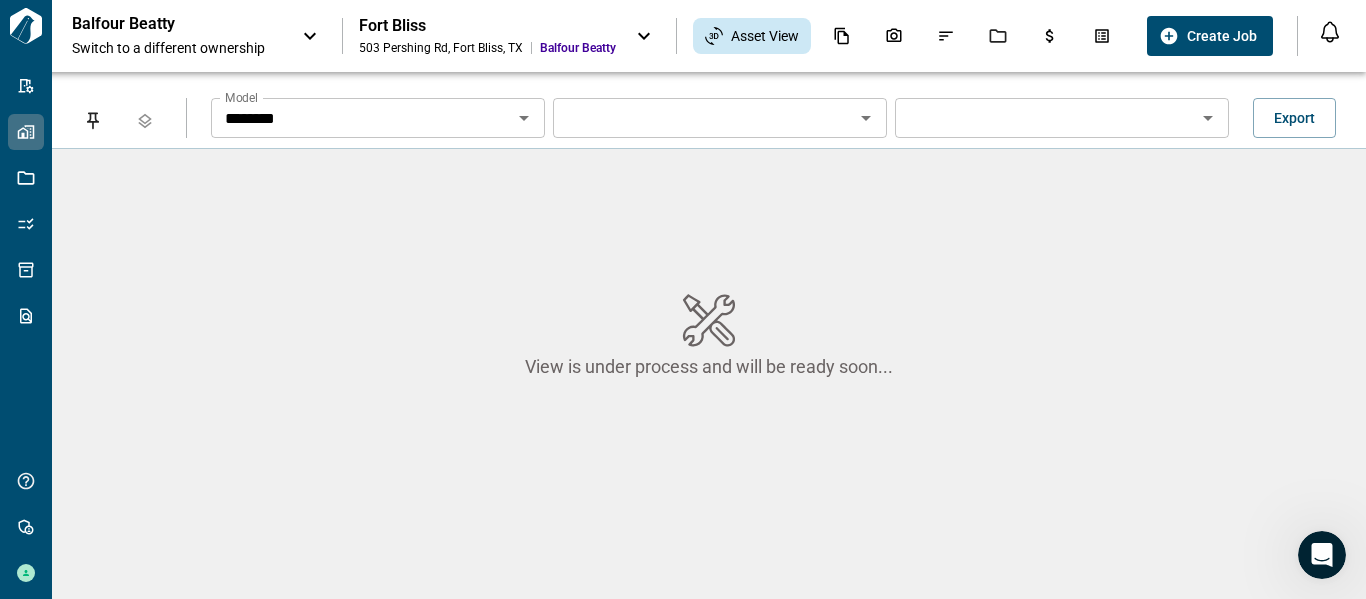 click on "[COMPANY] Switch to a different ownership" at bounding box center (177, 36) 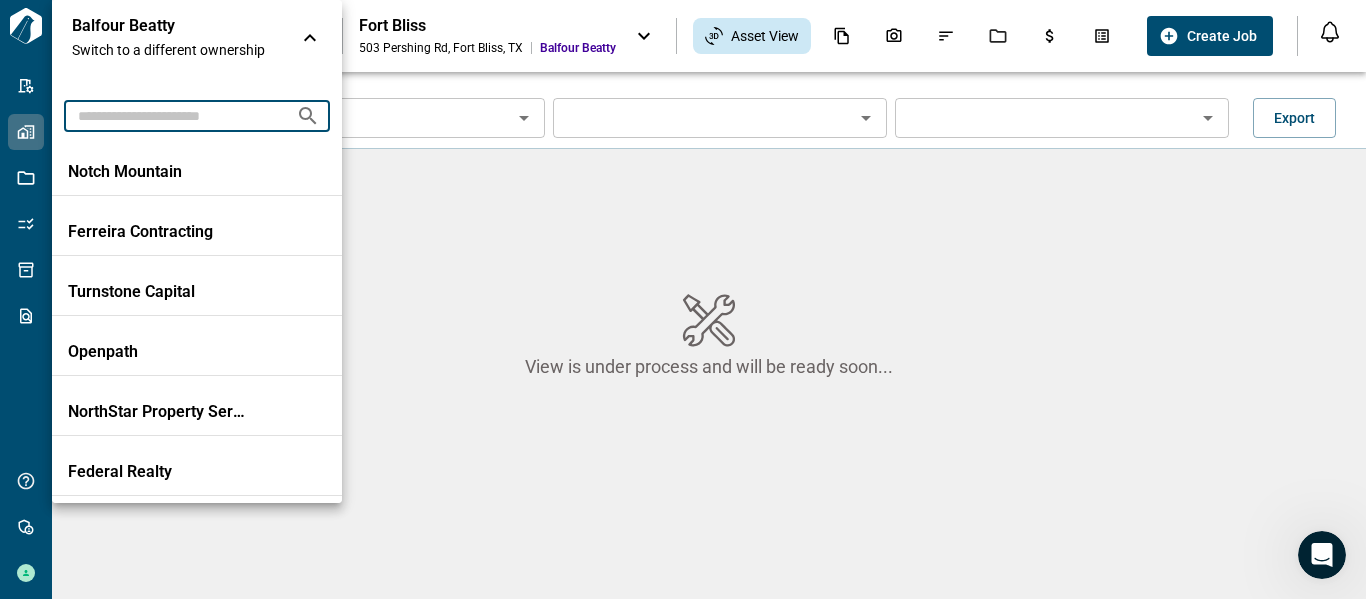click at bounding box center (172, 115) 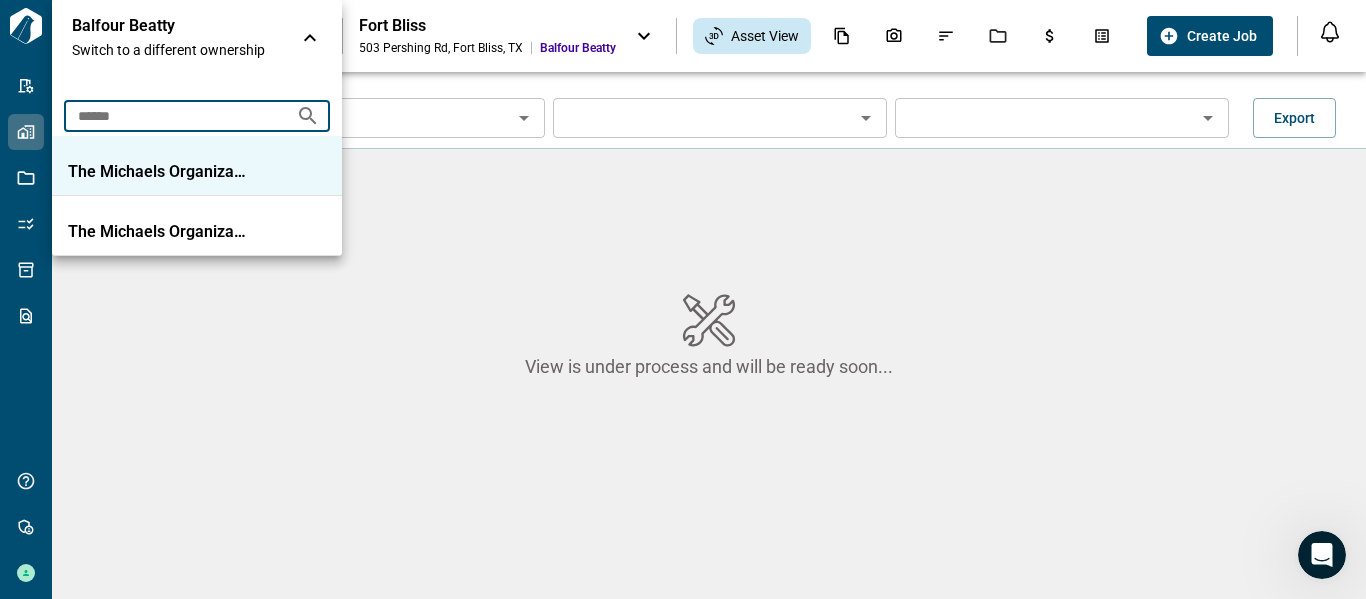 type on "******" 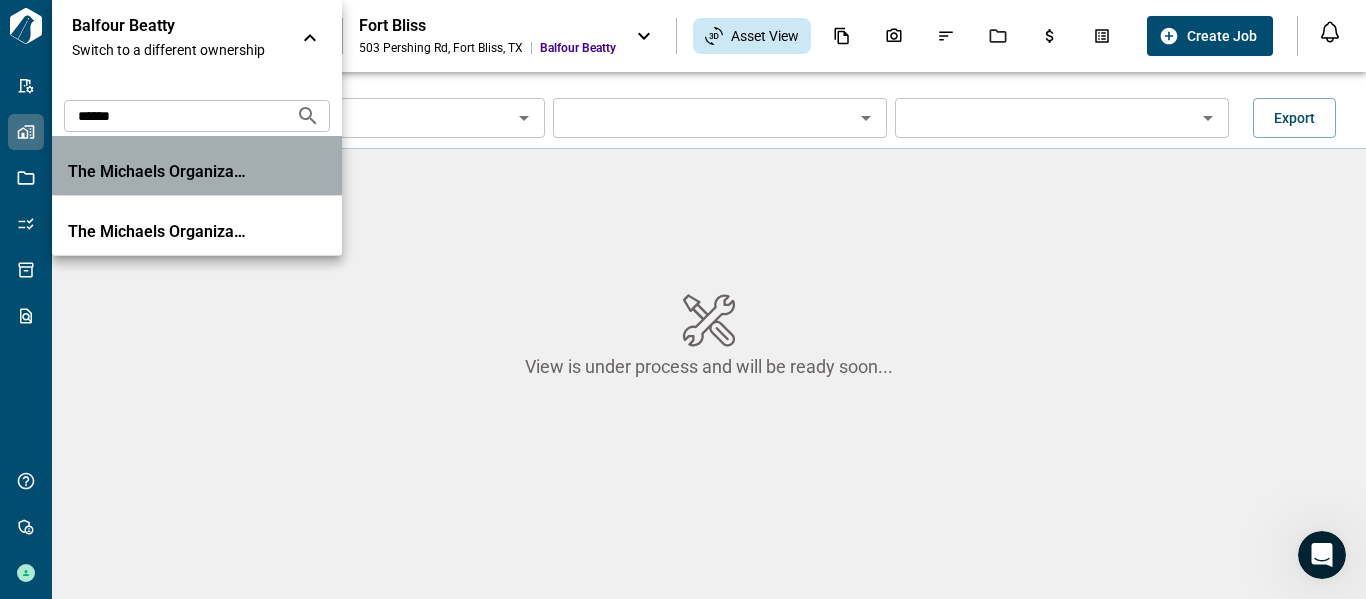 click on "The Michaels Organization" at bounding box center [158, 172] 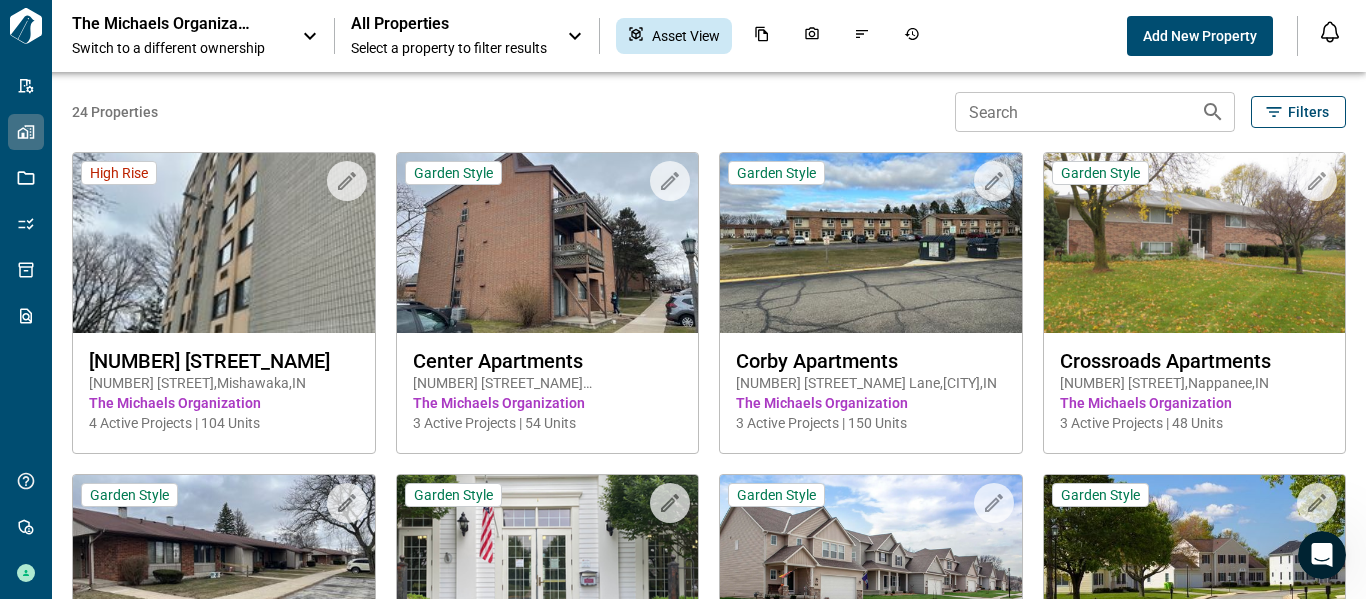 click on "Select a property to filter results" at bounding box center [449, 48] 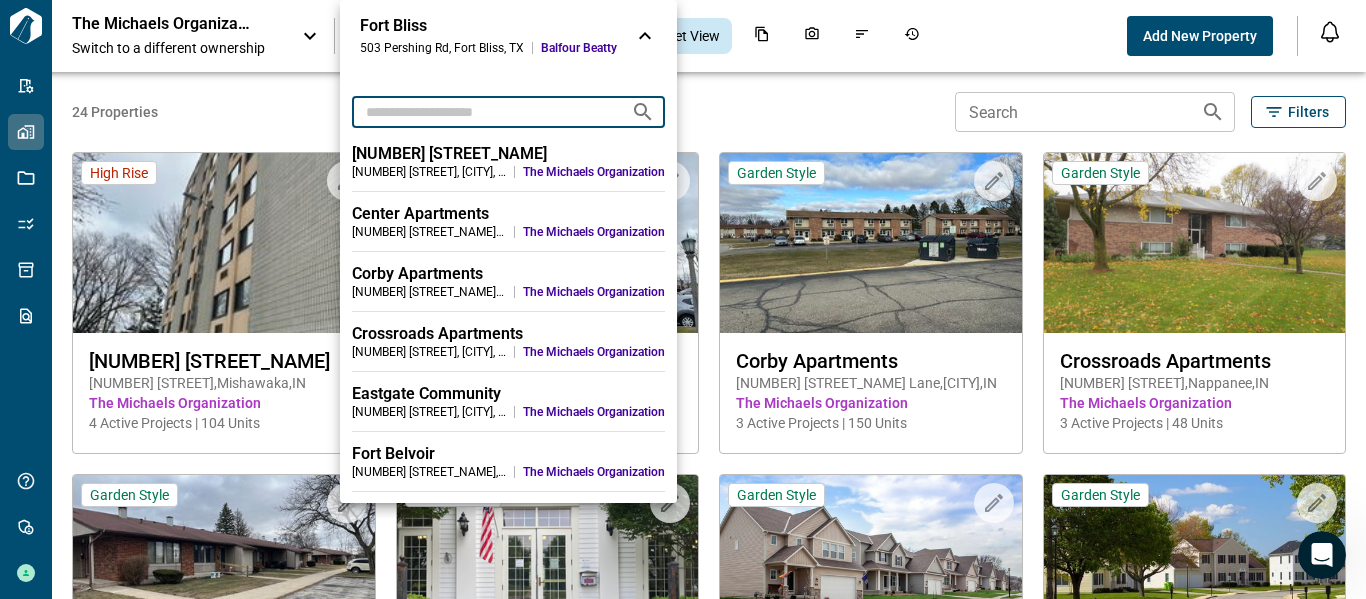 click at bounding box center [483, 111] 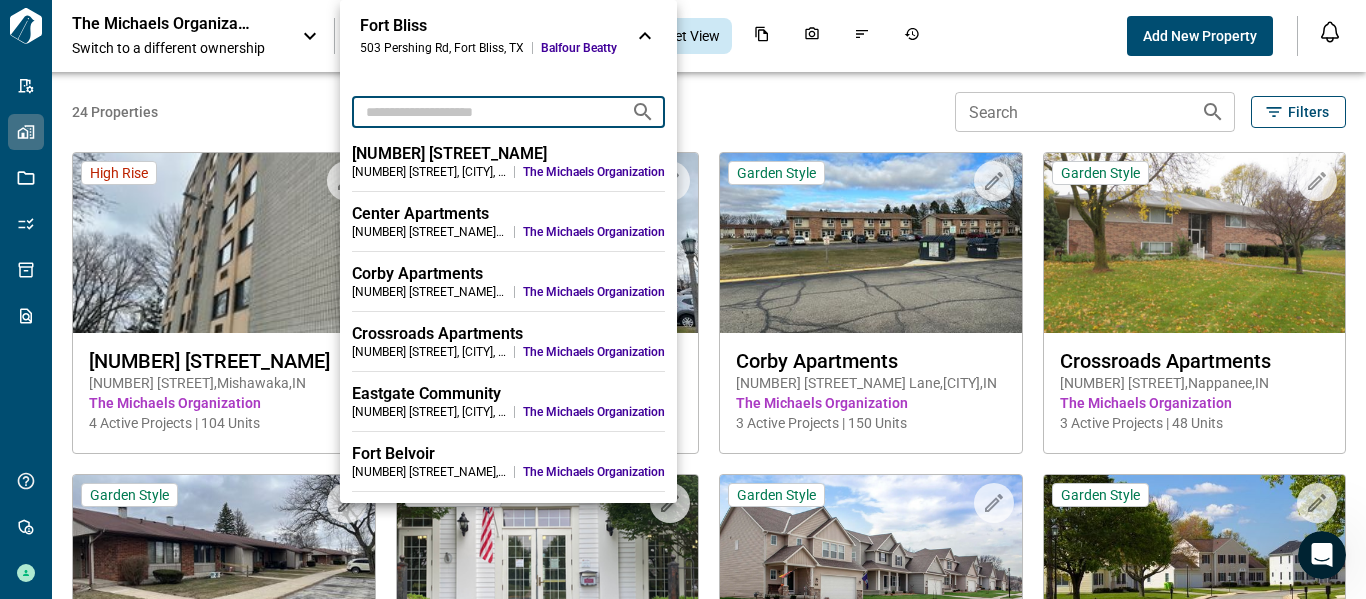 click on "Fort Belvoir" at bounding box center [508, 454] 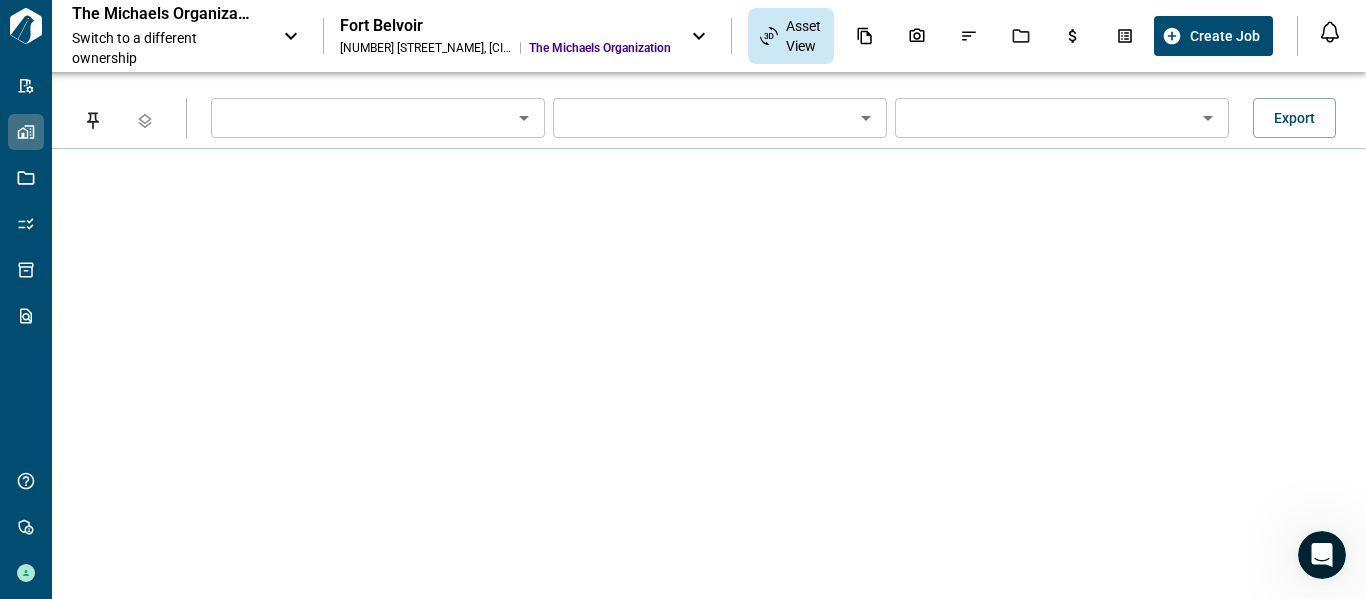 type on "********" 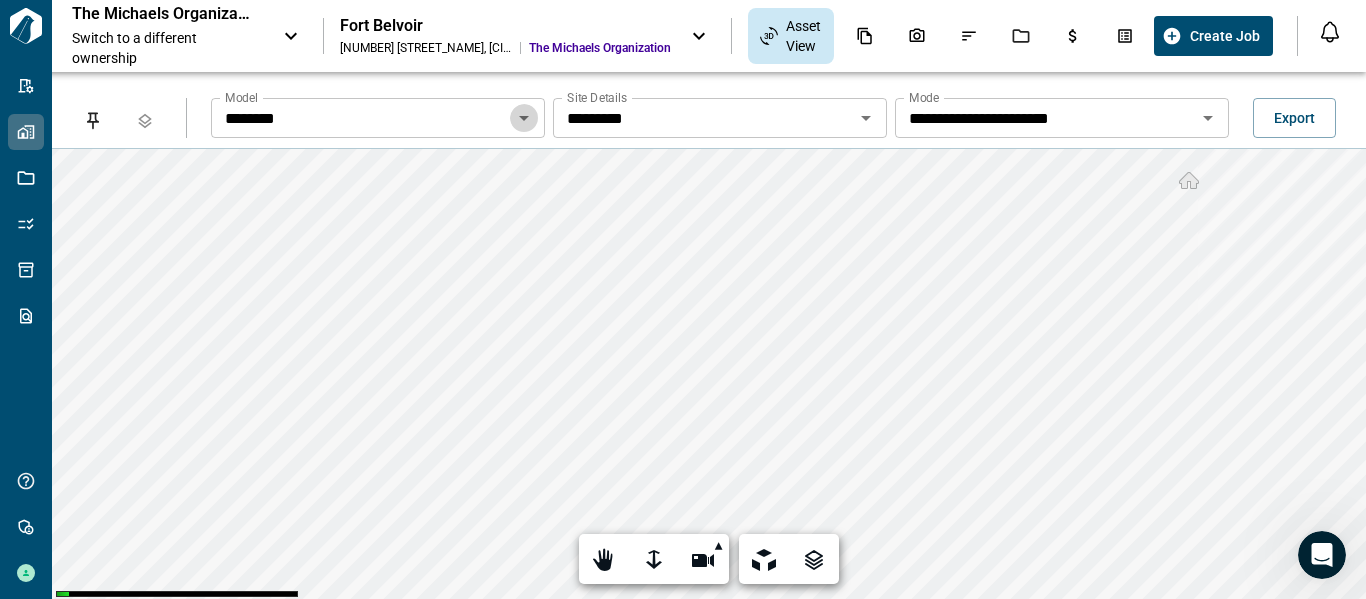 click at bounding box center (524, 118) 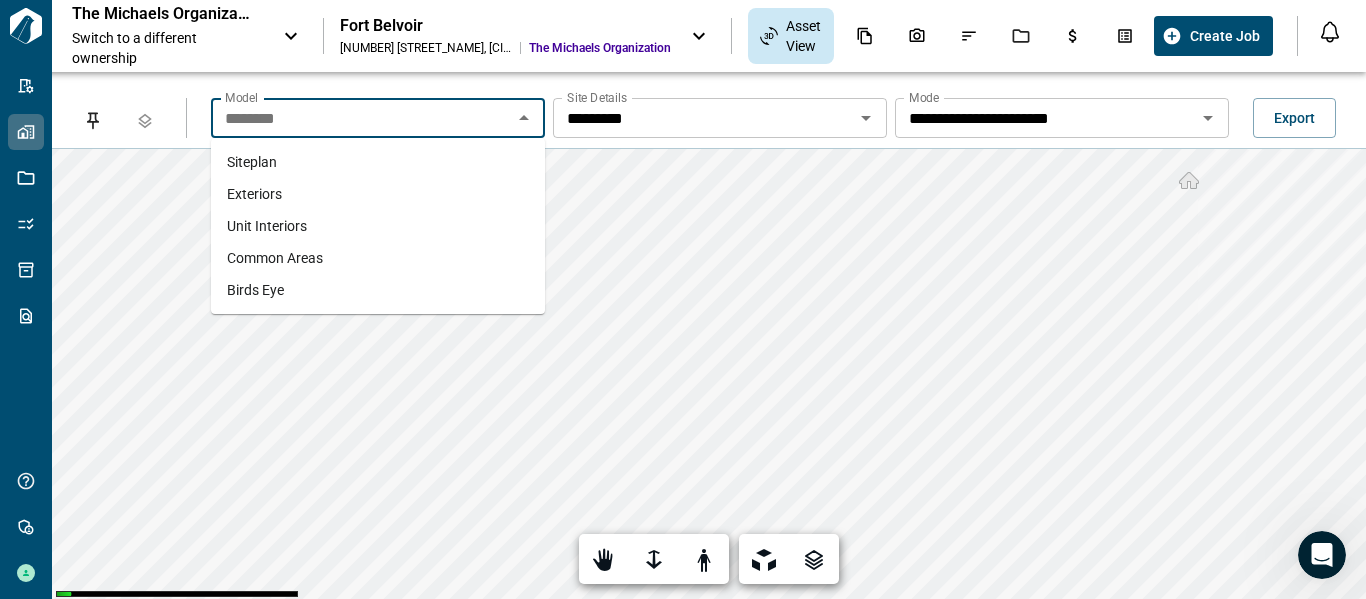 click on "Exteriors" at bounding box center [378, 194] 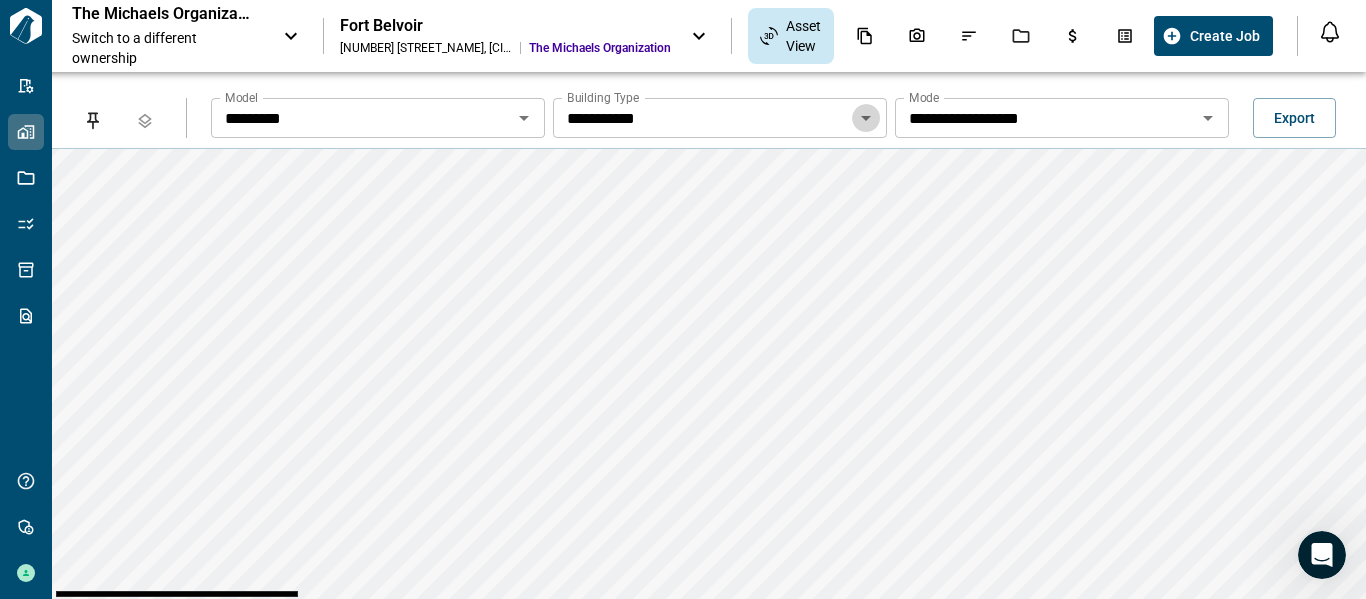 click 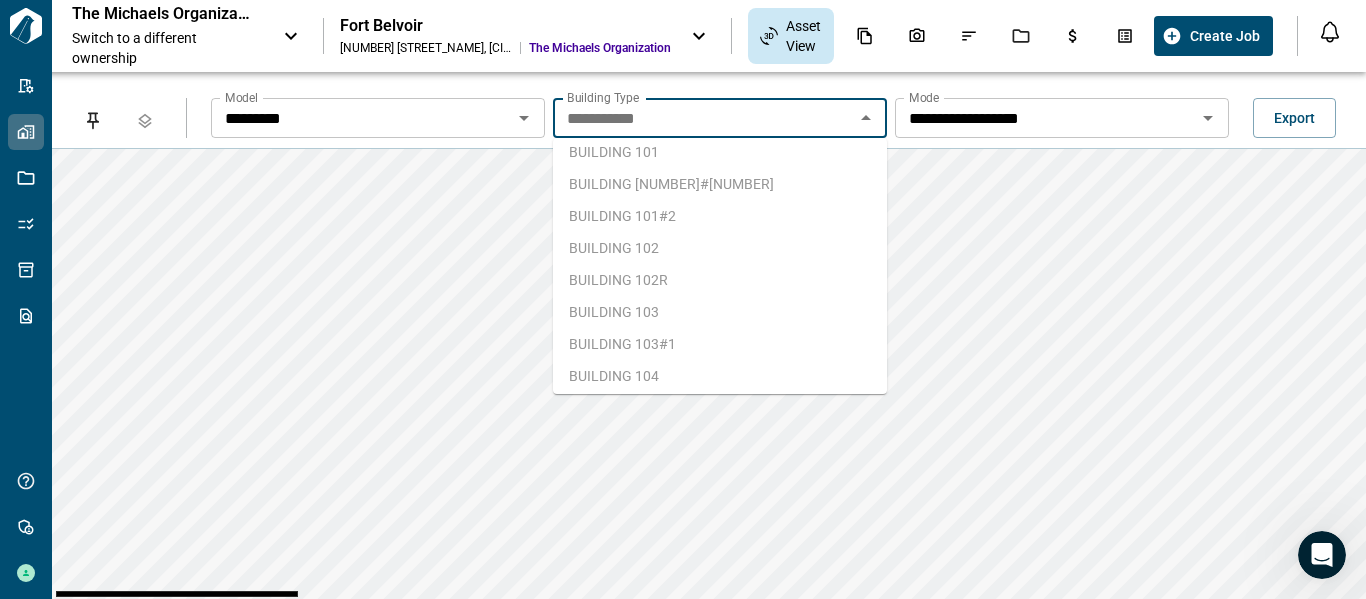 scroll, scrollTop: 0, scrollLeft: 0, axis: both 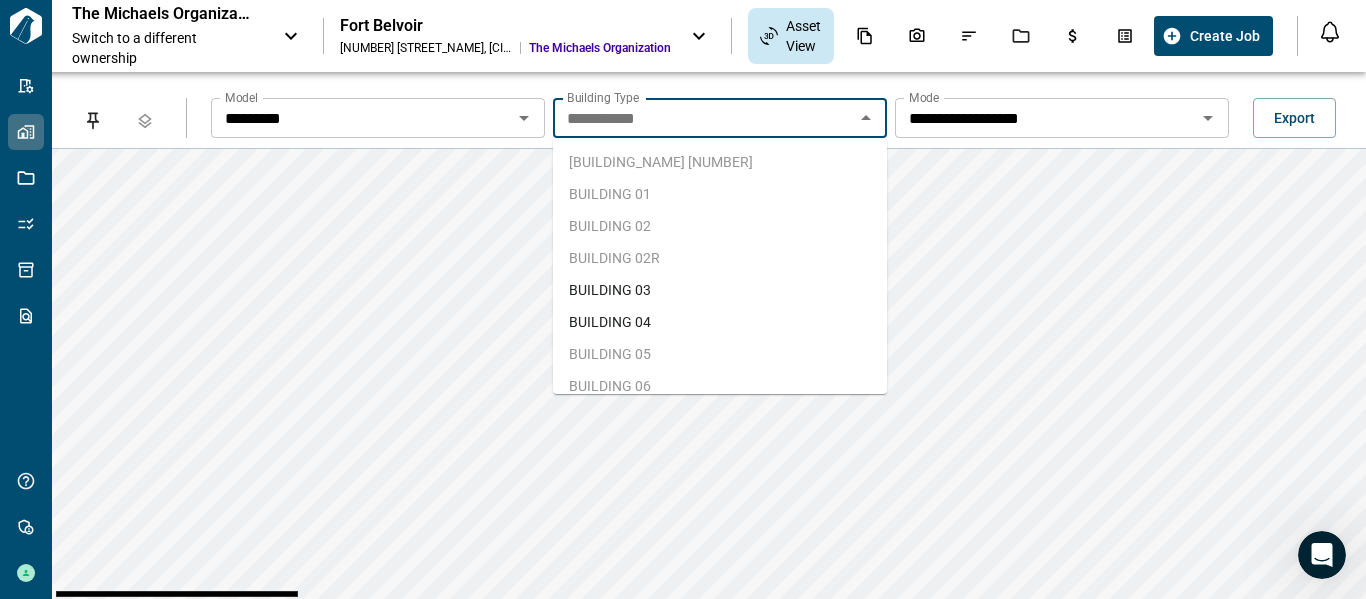 click on "BUILDING 03" at bounding box center [720, 290] 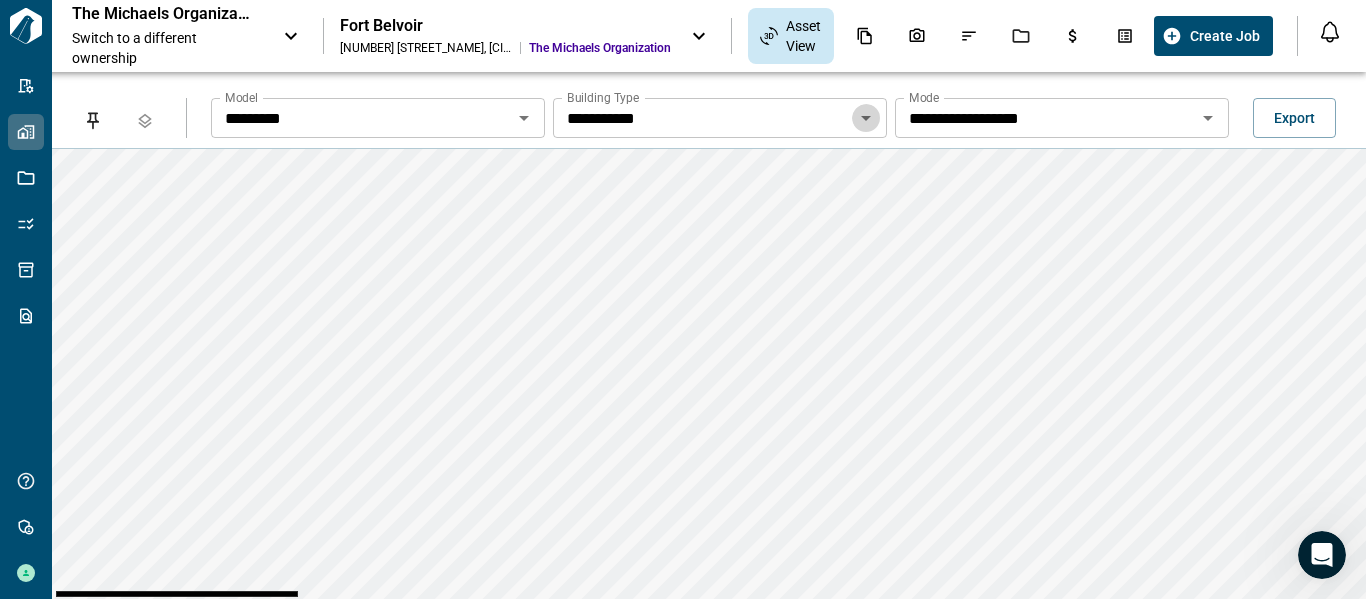 click 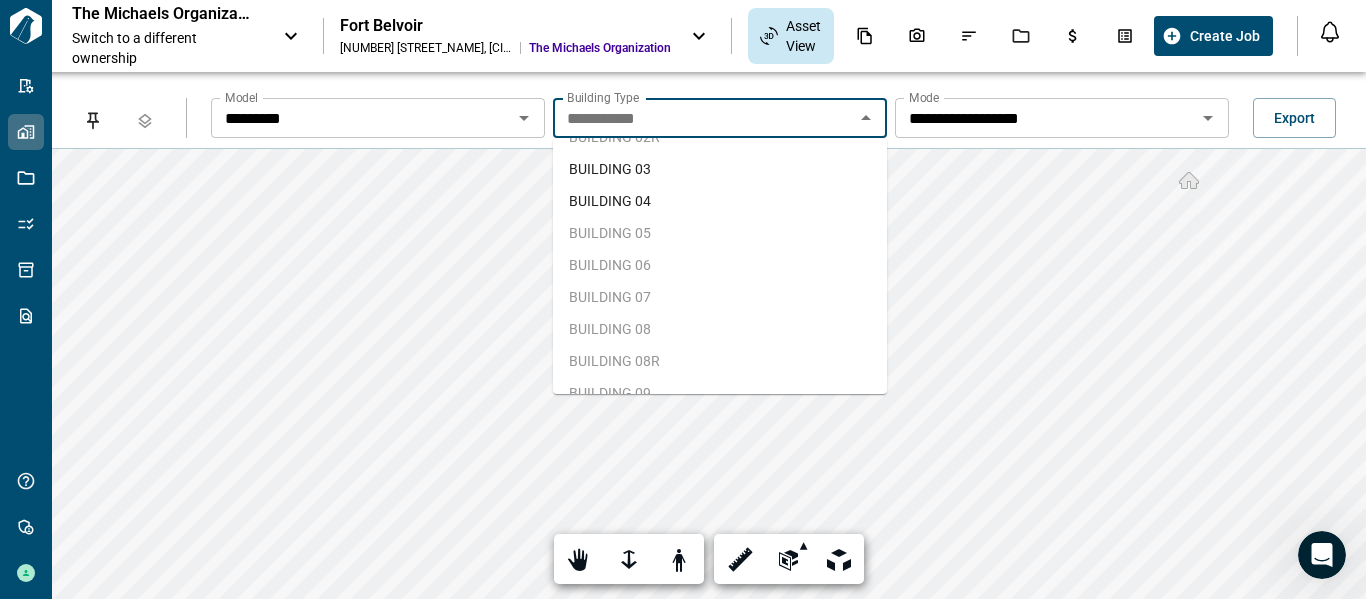 scroll, scrollTop: 0, scrollLeft: 0, axis: both 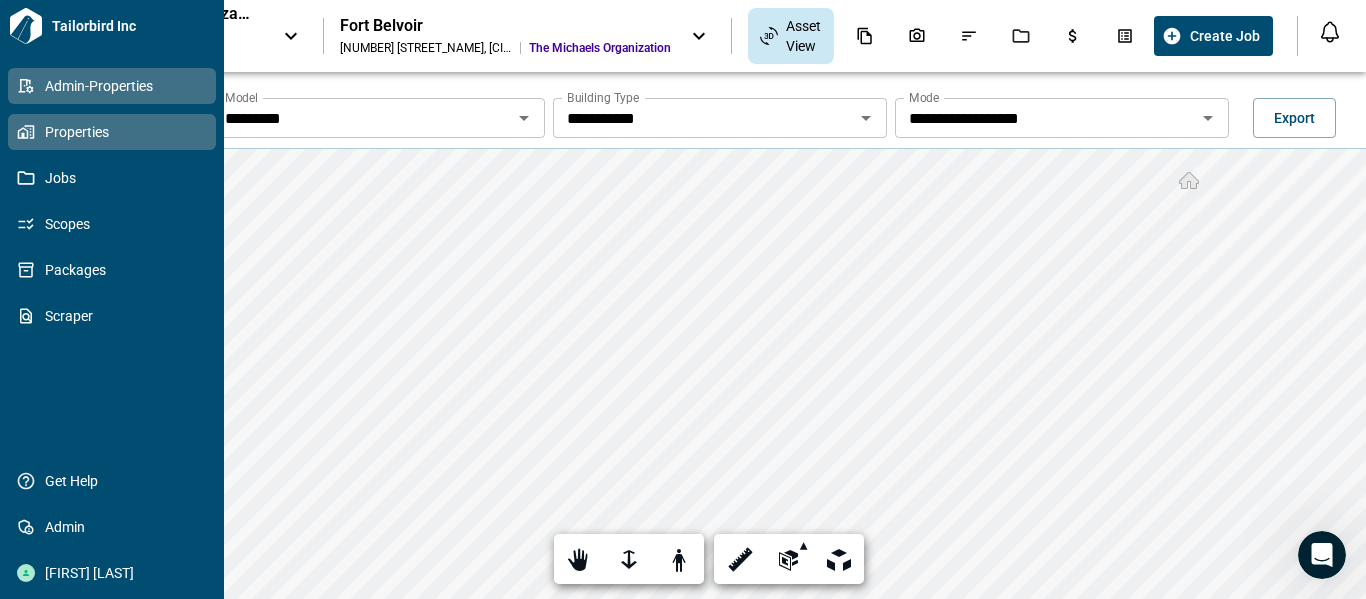 click 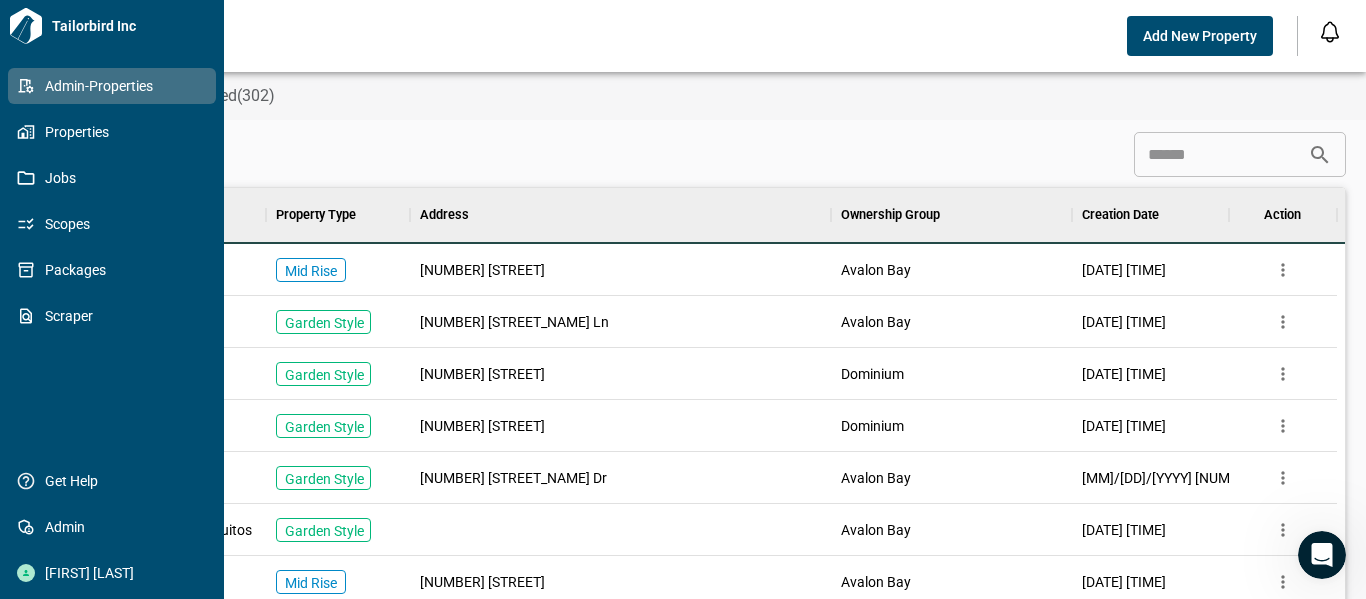 scroll, scrollTop: 16, scrollLeft: 9, axis: both 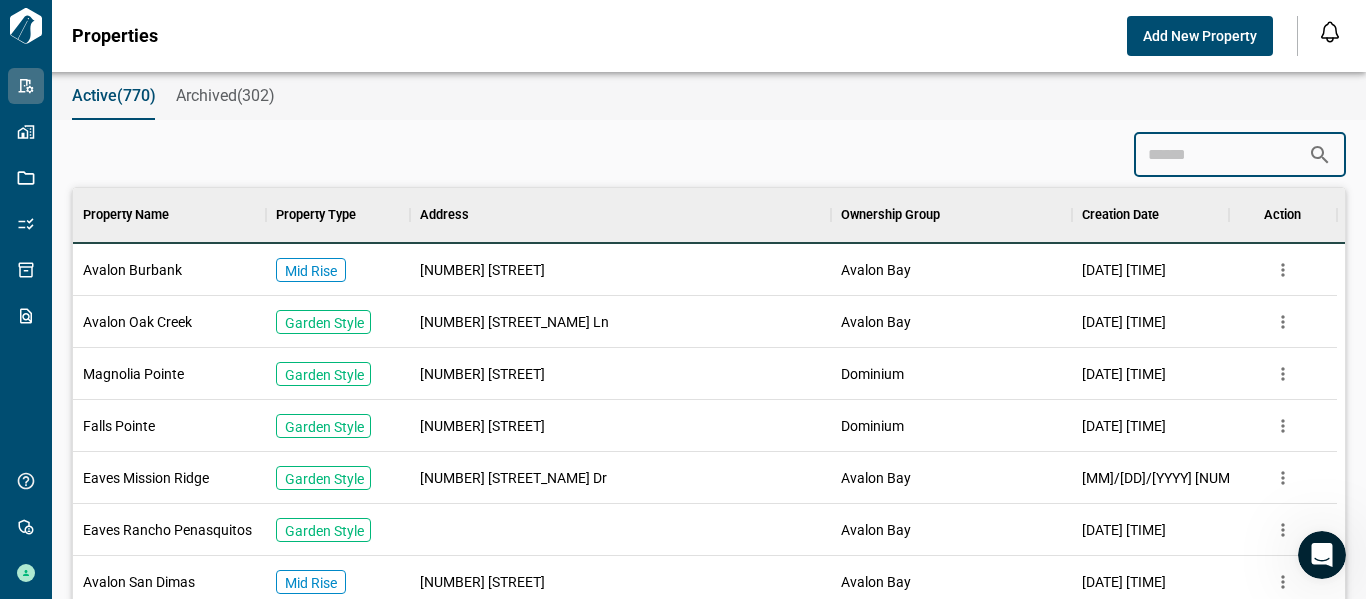 click at bounding box center [1221, 155] 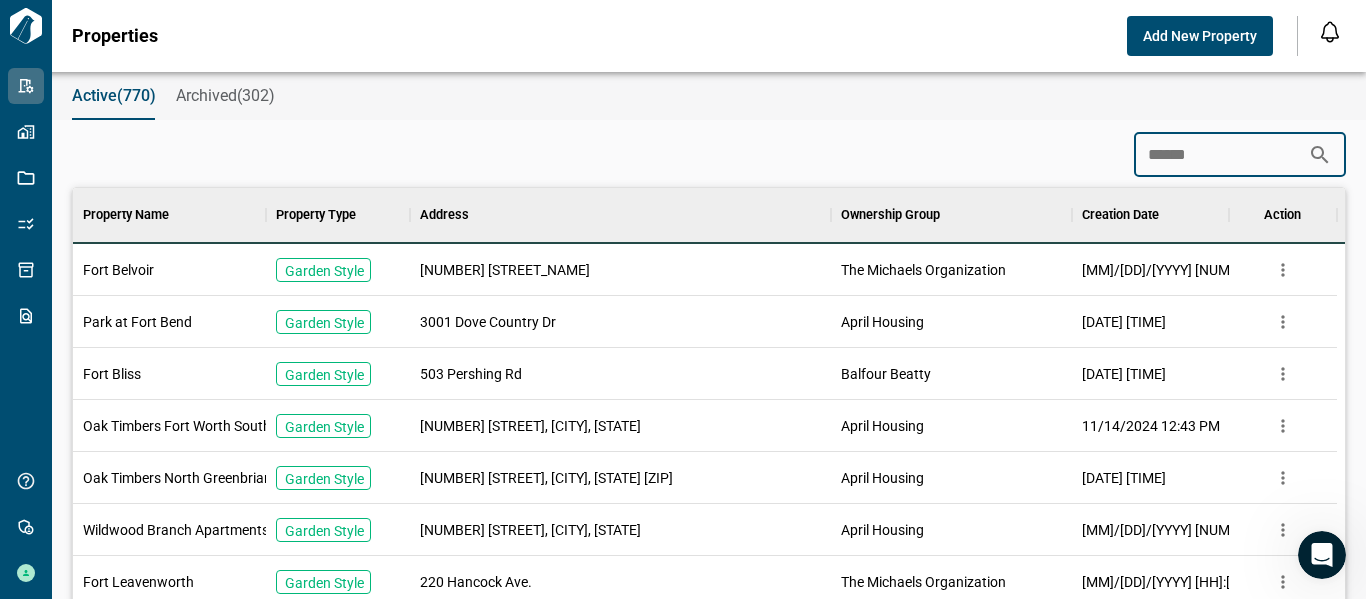 scroll, scrollTop: 197, scrollLeft: 1264, axis: both 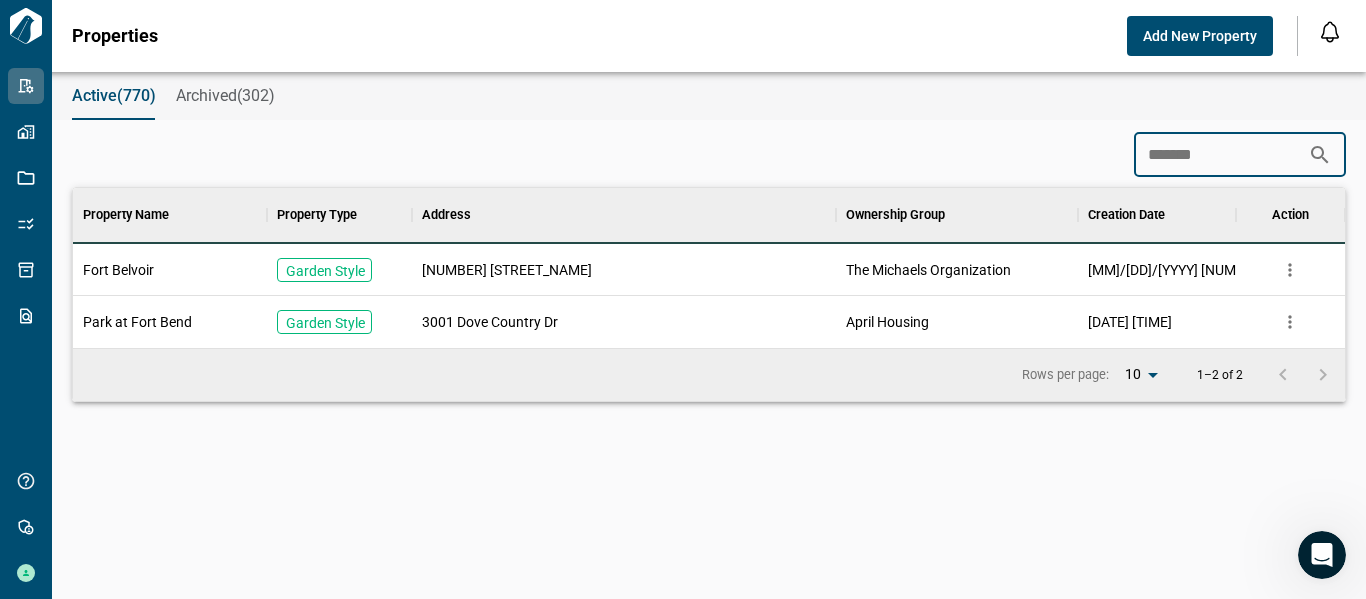 type on "*******" 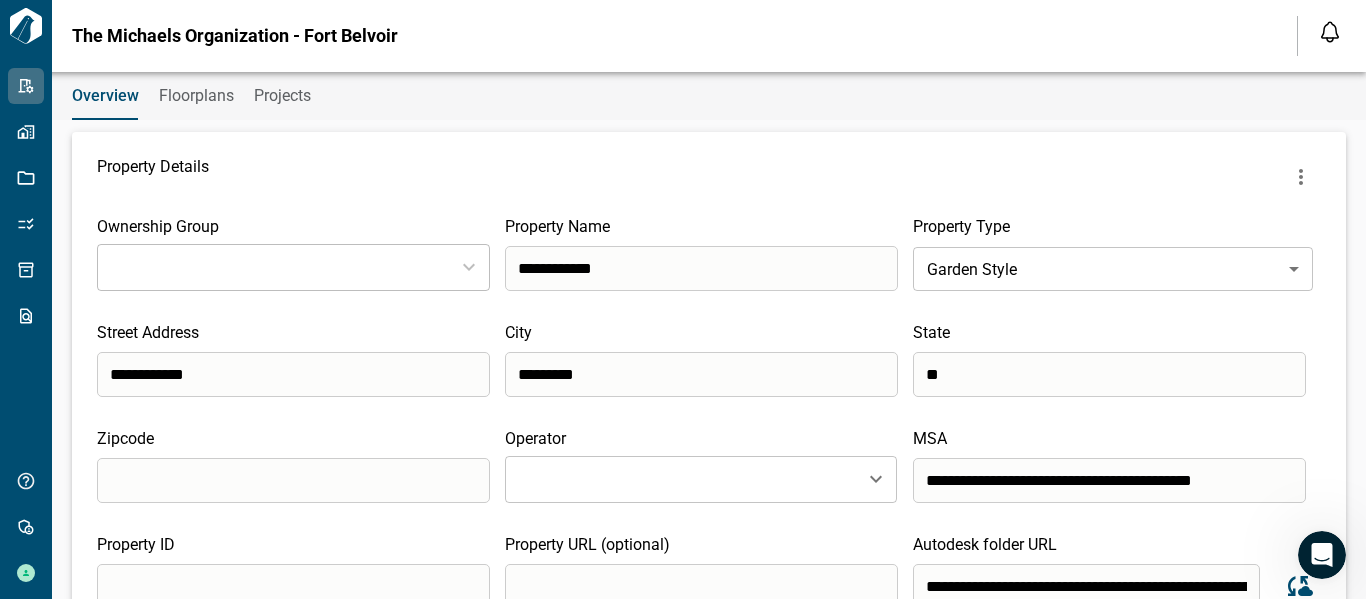 type on "**********" 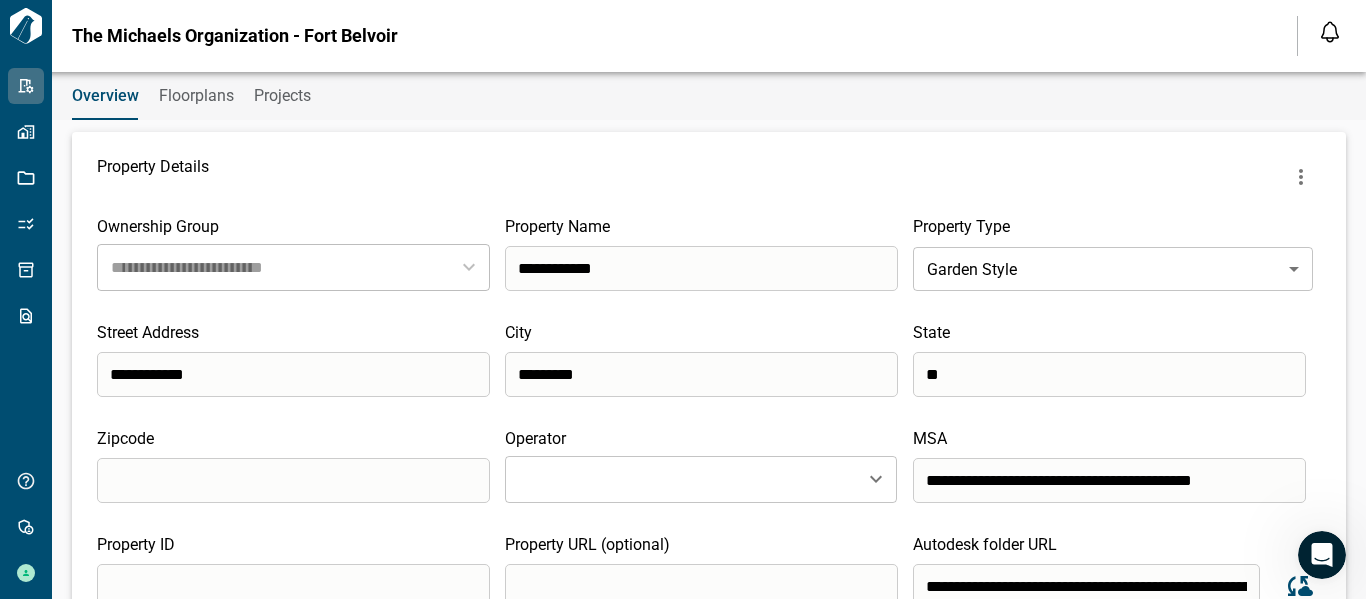 click on "Overview Floorplans Projects" at bounding box center (709, 96) 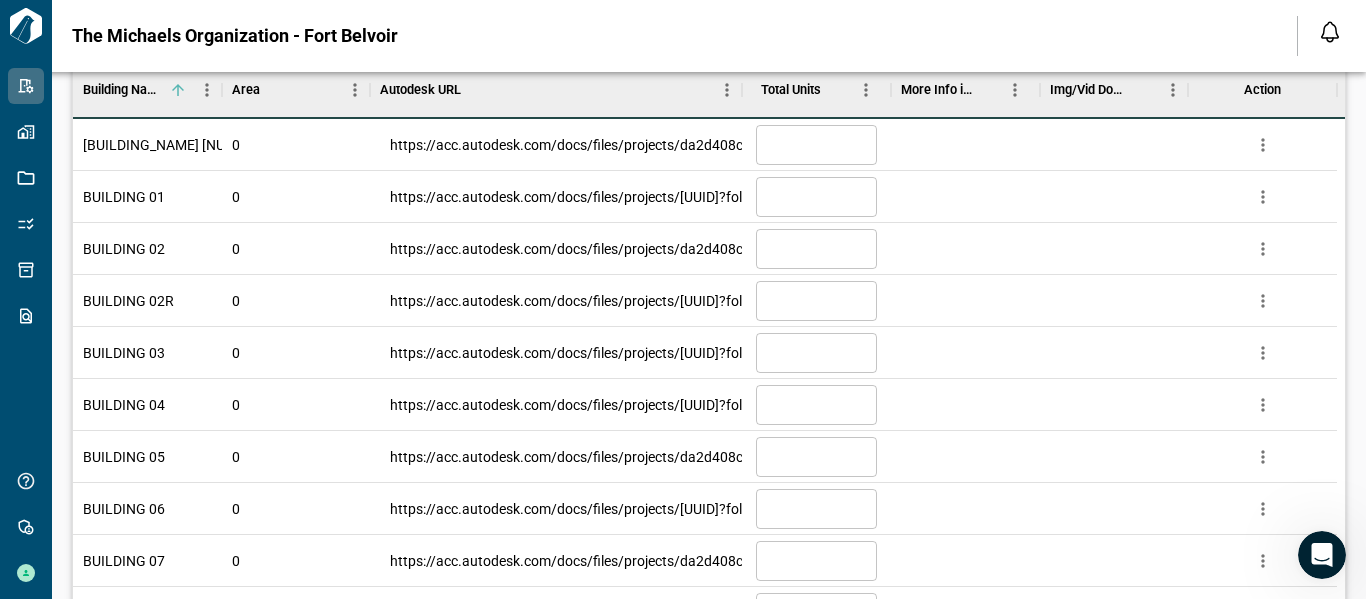 scroll, scrollTop: 3691, scrollLeft: 0, axis: vertical 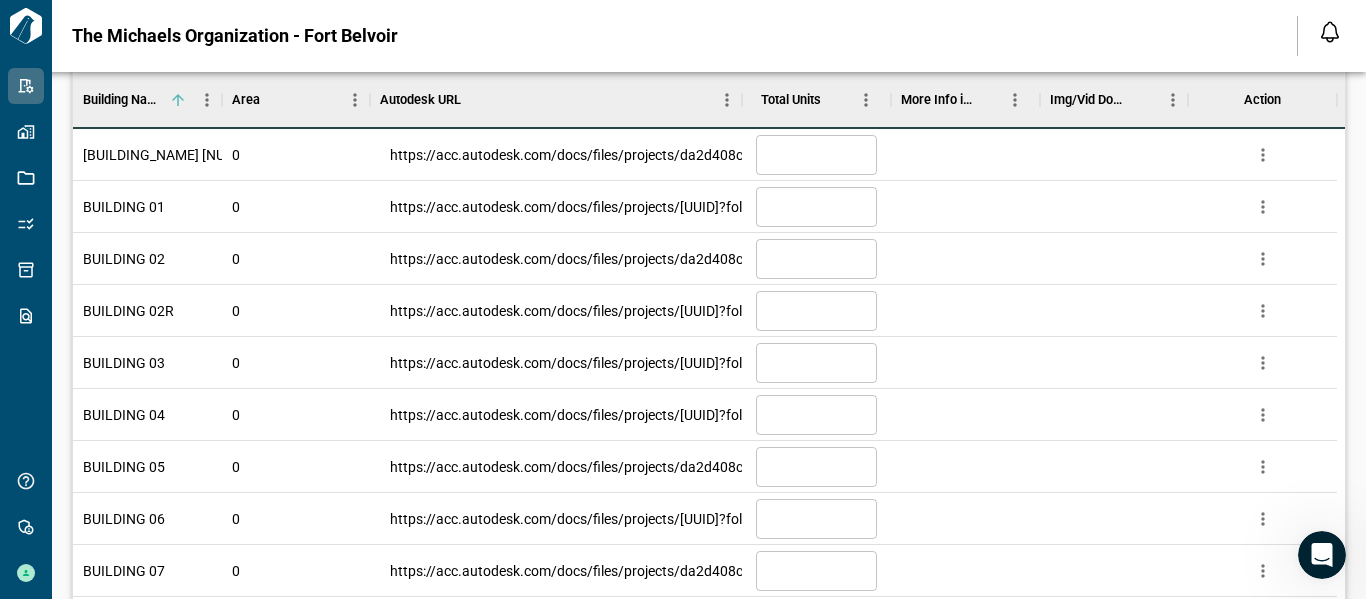 click at bounding box center (178, 100) 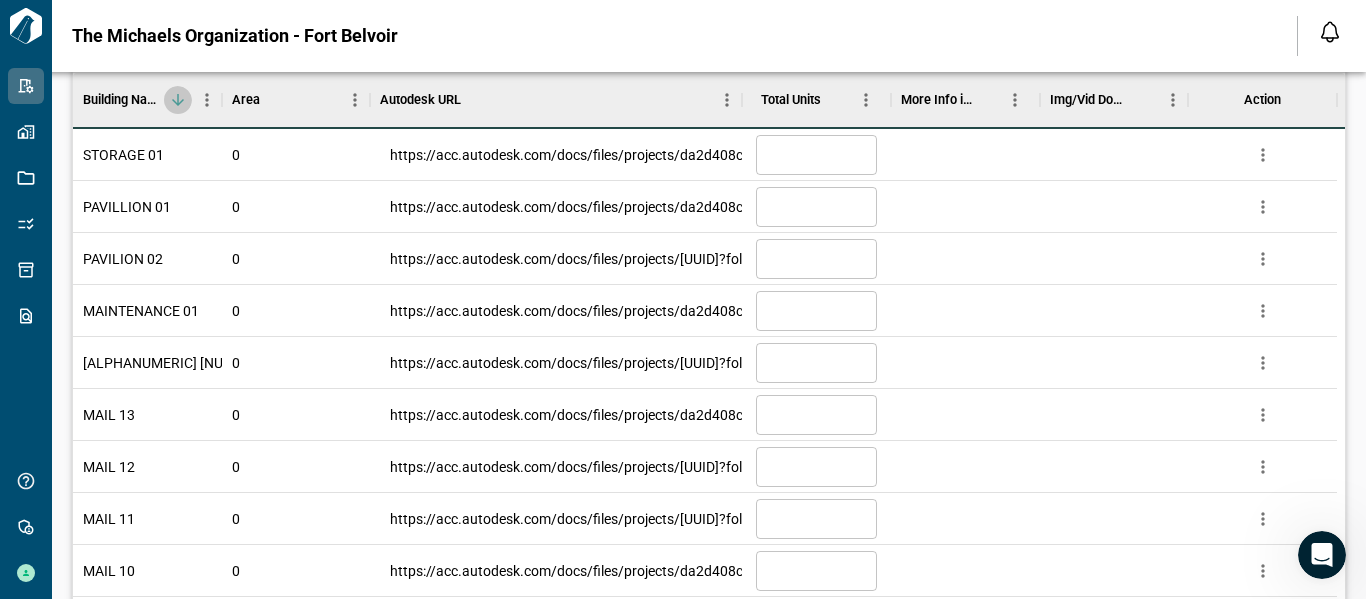 click 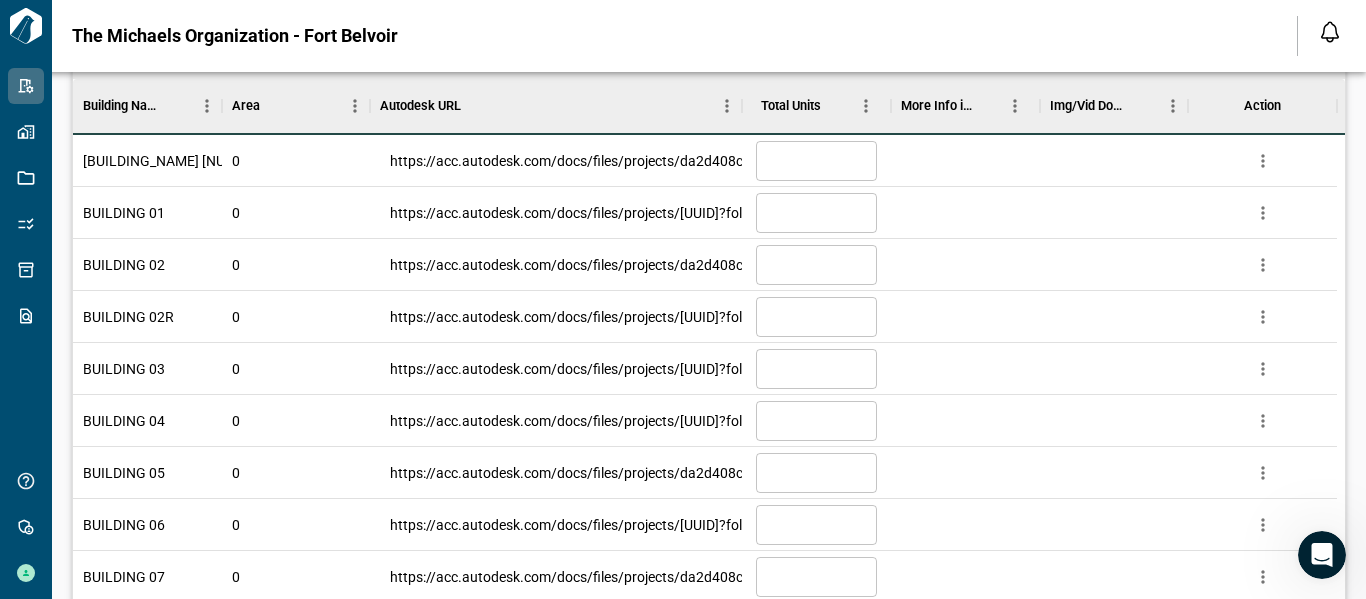 scroll, scrollTop: 3686, scrollLeft: 0, axis: vertical 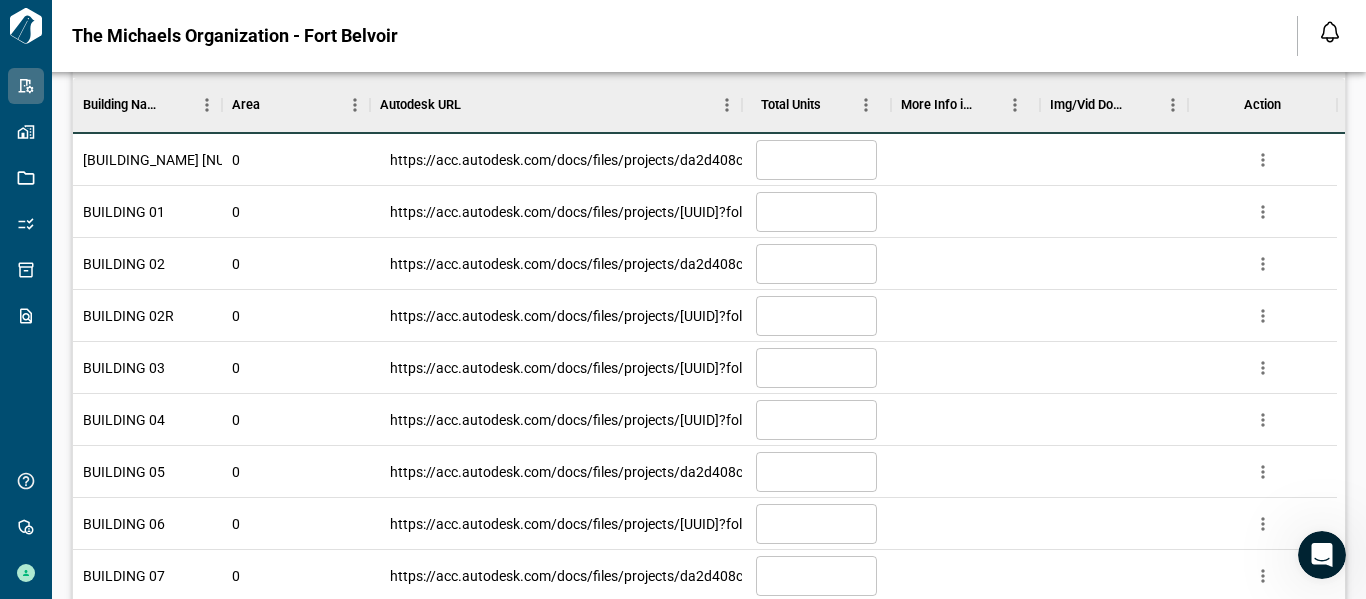 click on "Building Name" at bounding box center [123, 105] 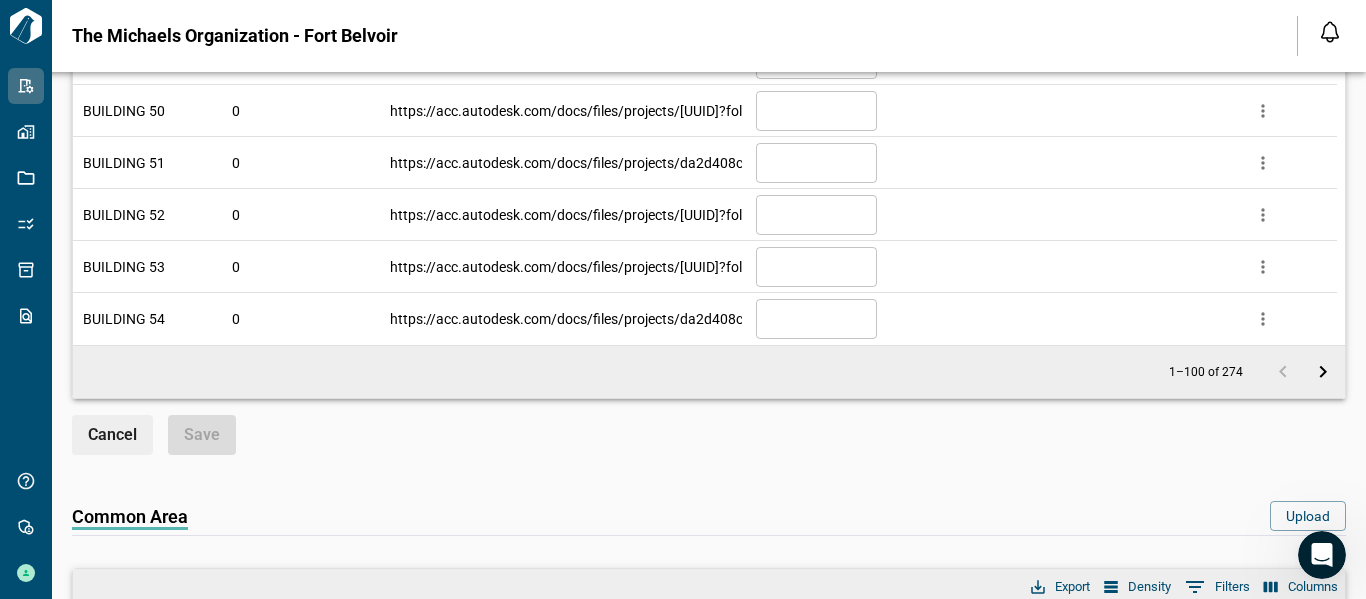 scroll, scrollTop: 8675, scrollLeft: 0, axis: vertical 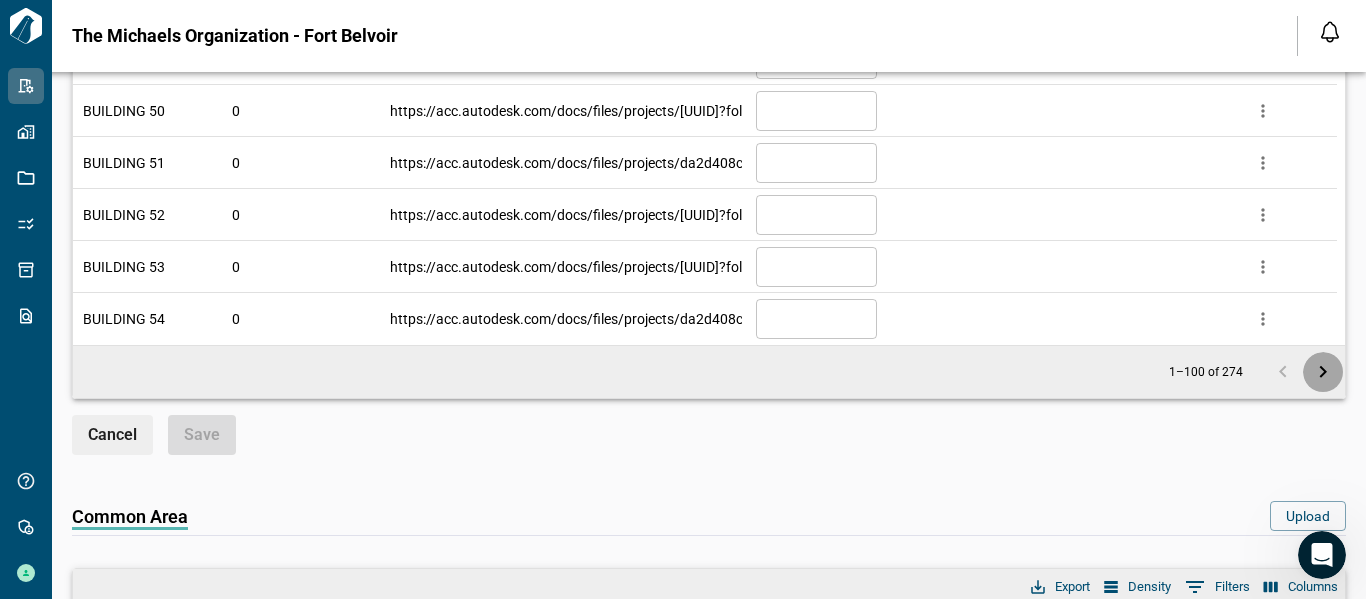 click 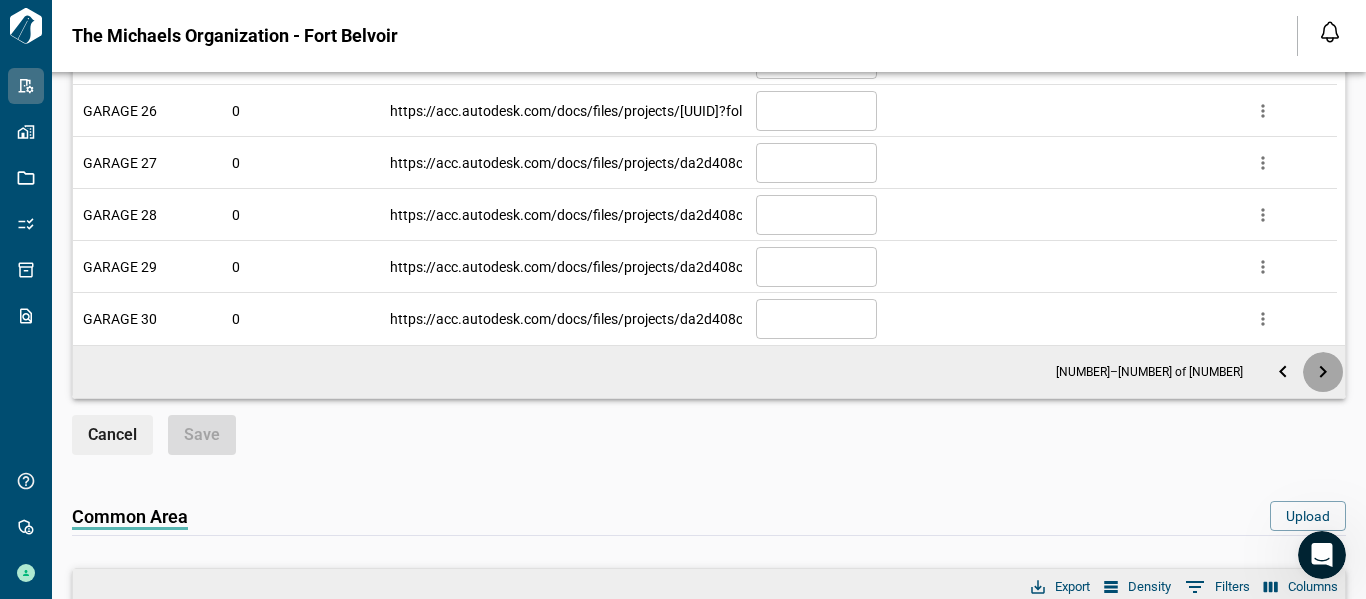 click 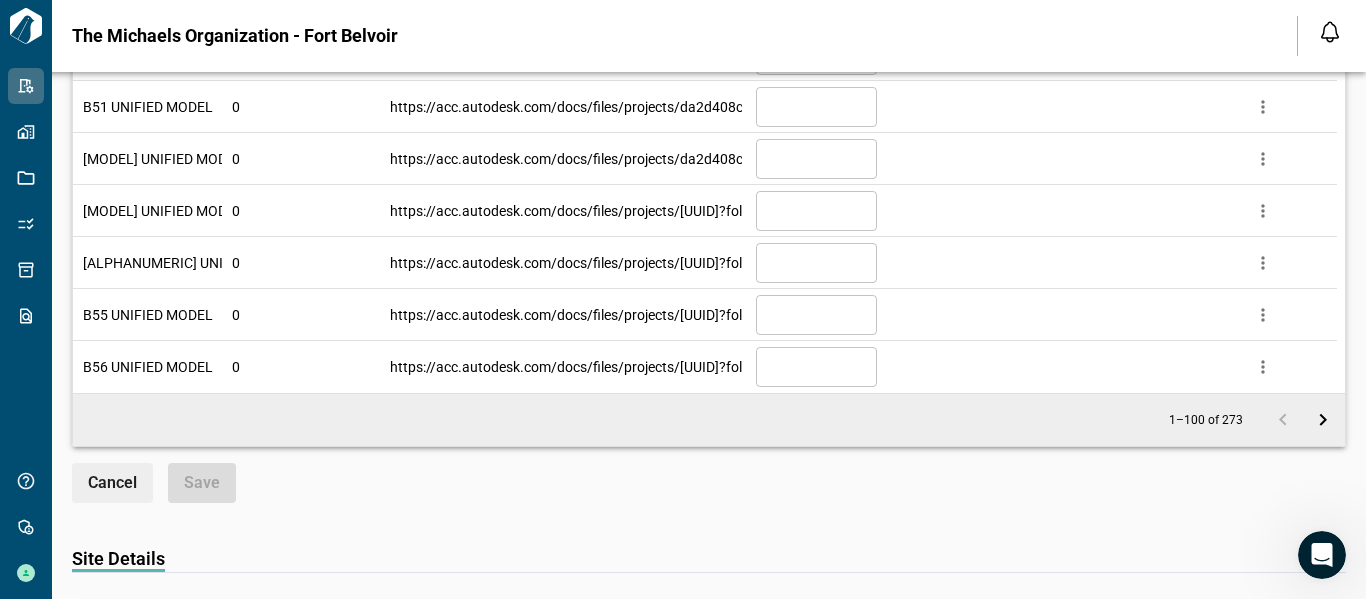 scroll, scrollTop: 12783, scrollLeft: 0, axis: vertical 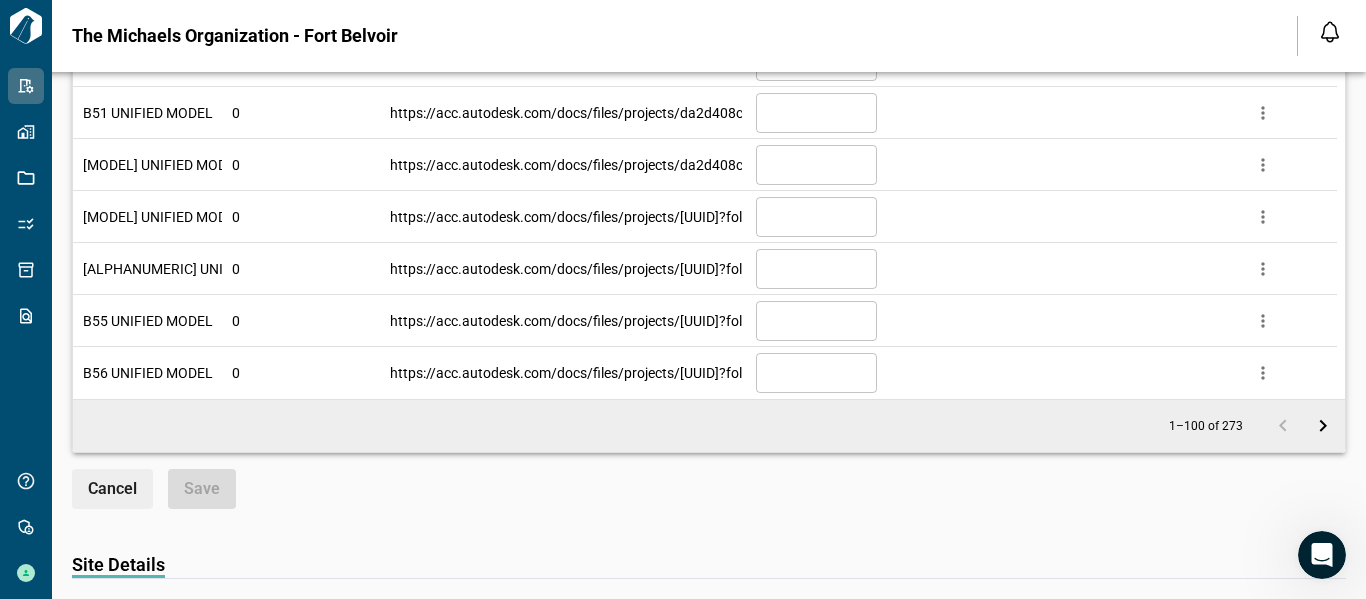 click 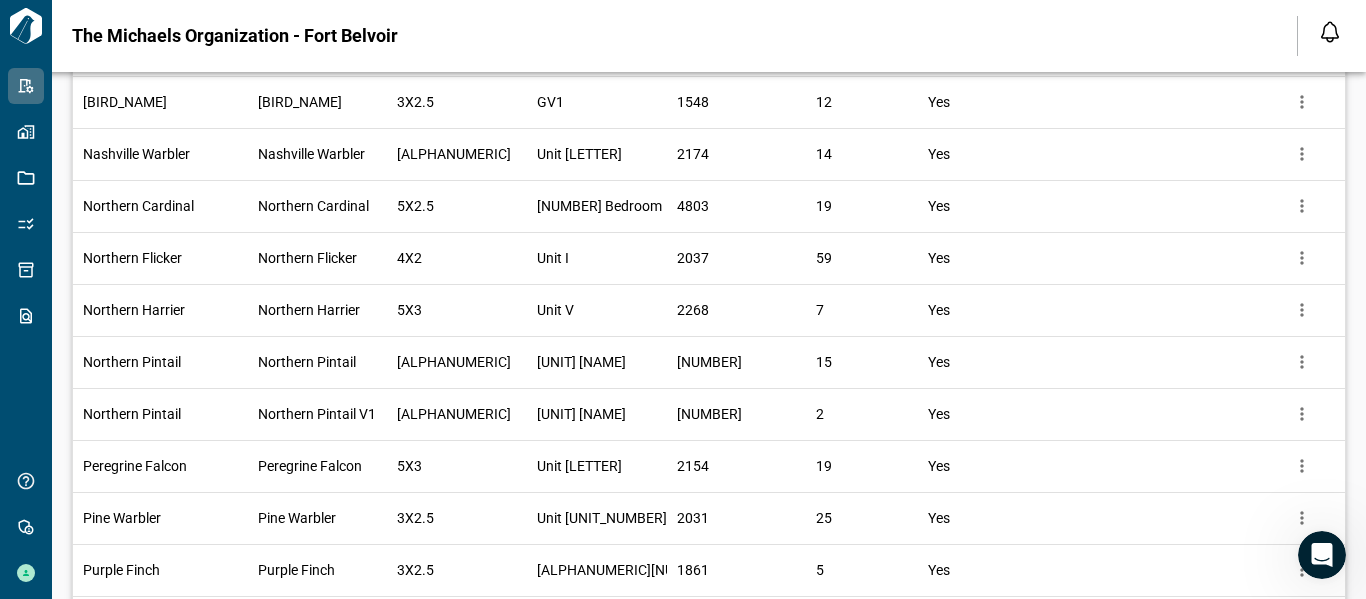 scroll, scrollTop: 2127, scrollLeft: 0, axis: vertical 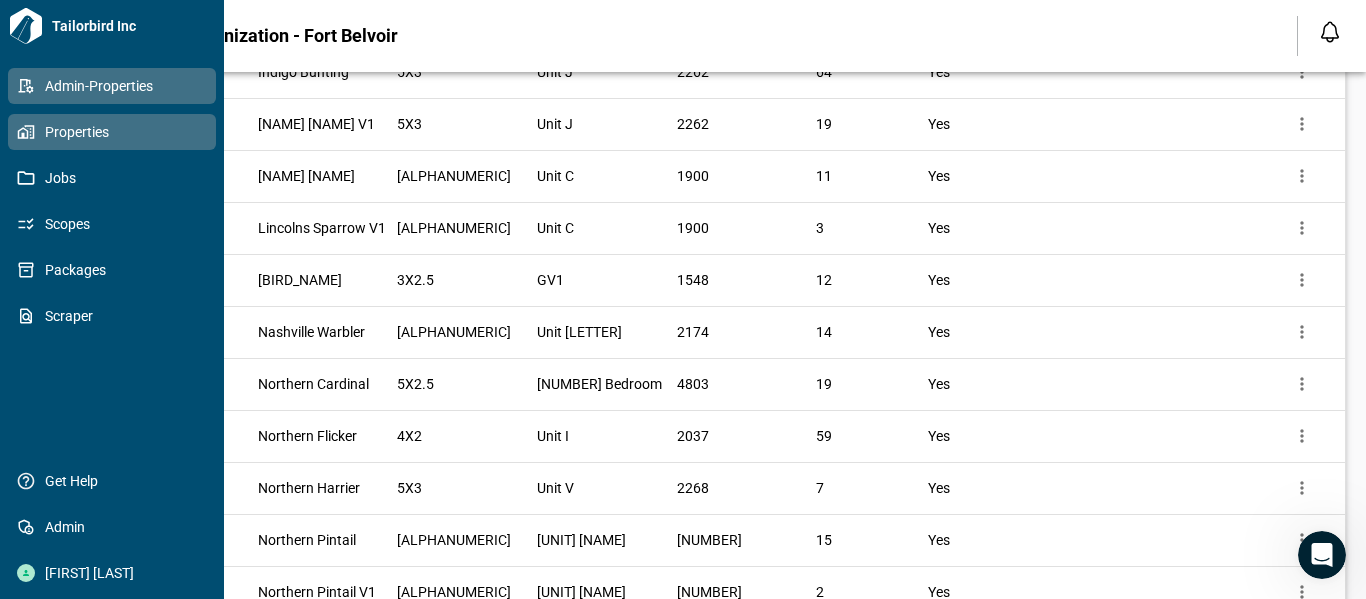click 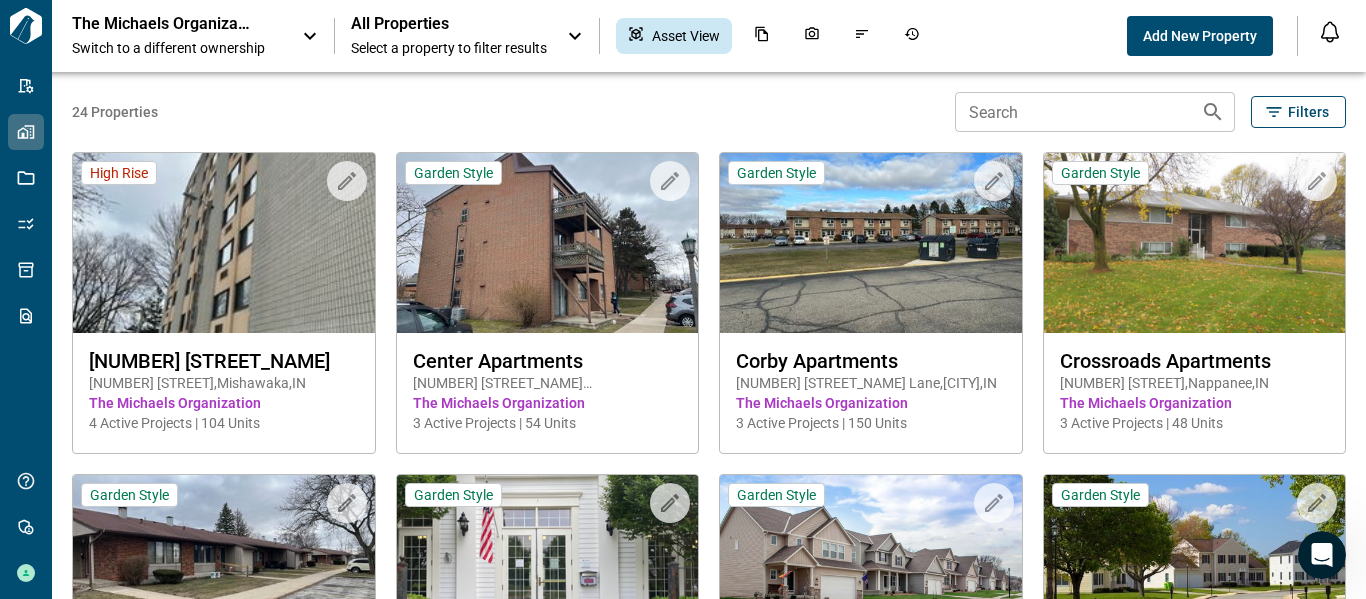 click on "Switch to a different ownership" at bounding box center [177, 48] 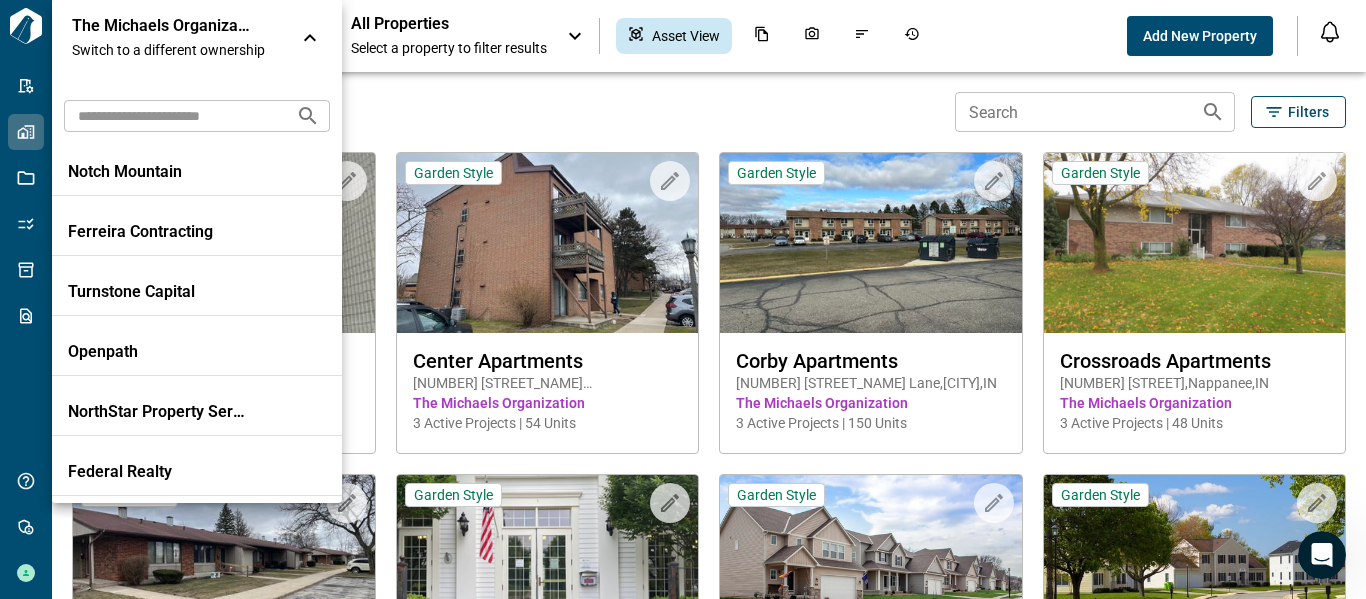 click at bounding box center [683, 299] 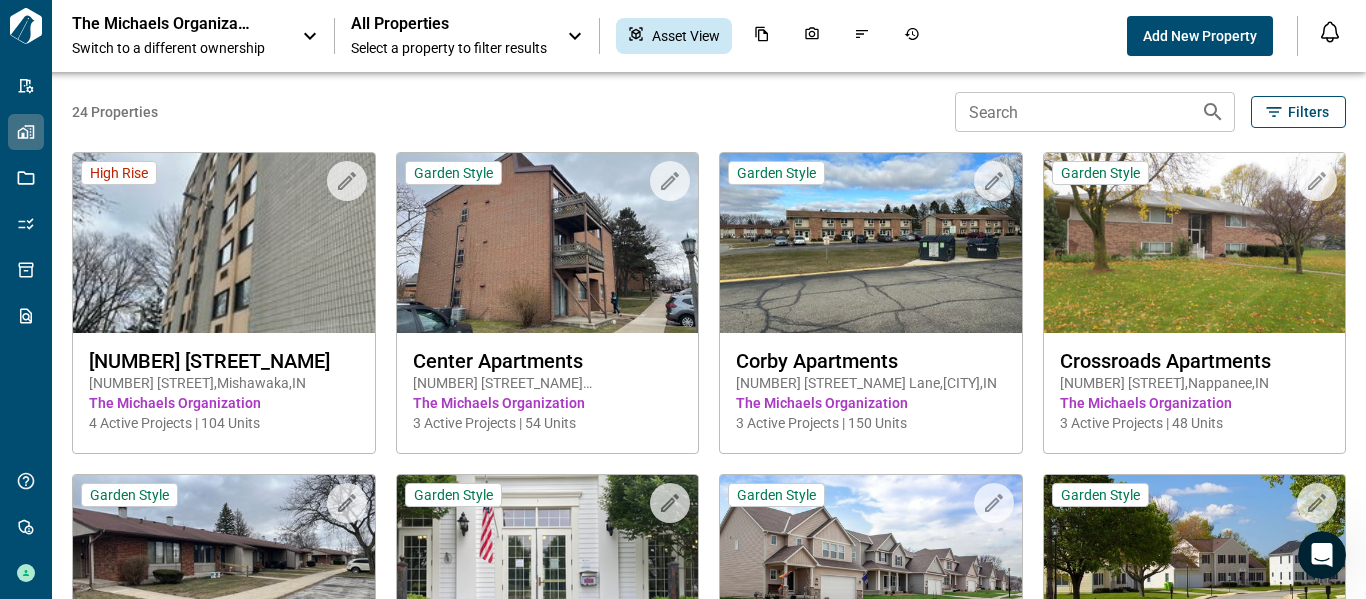 click on "All Properties Select a property to filter results" at bounding box center [449, 36] 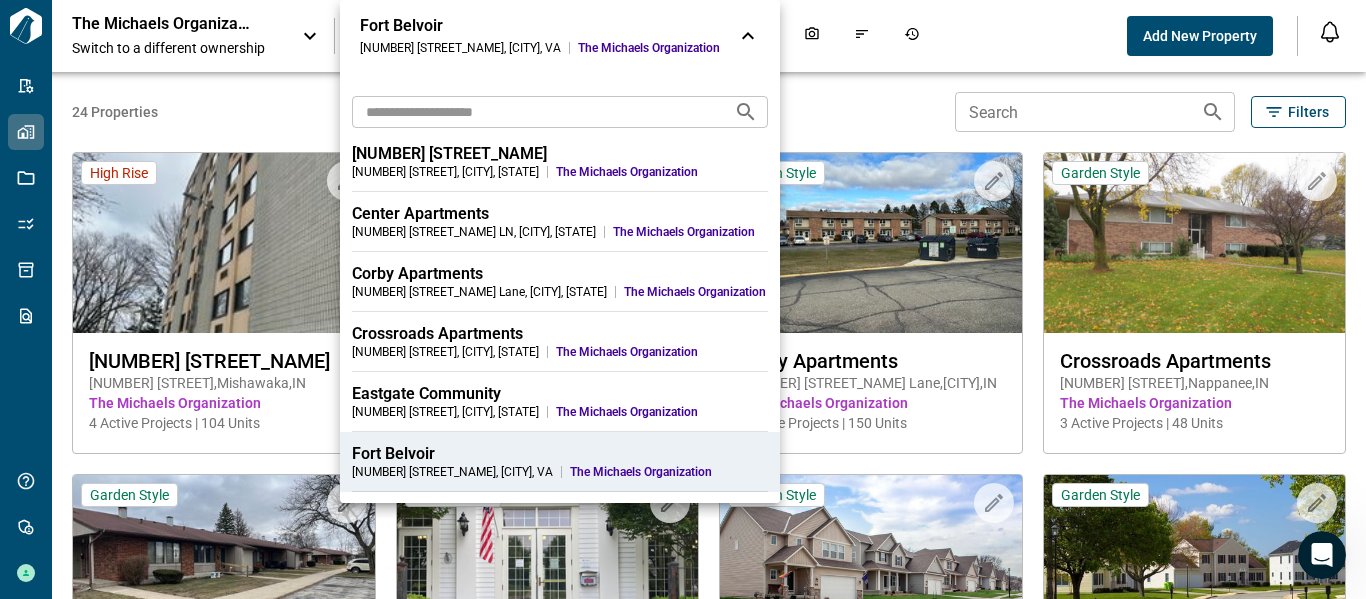 click on "[NUMBER] [STREET] , [CITY] , [STATE]" at bounding box center [452, 472] 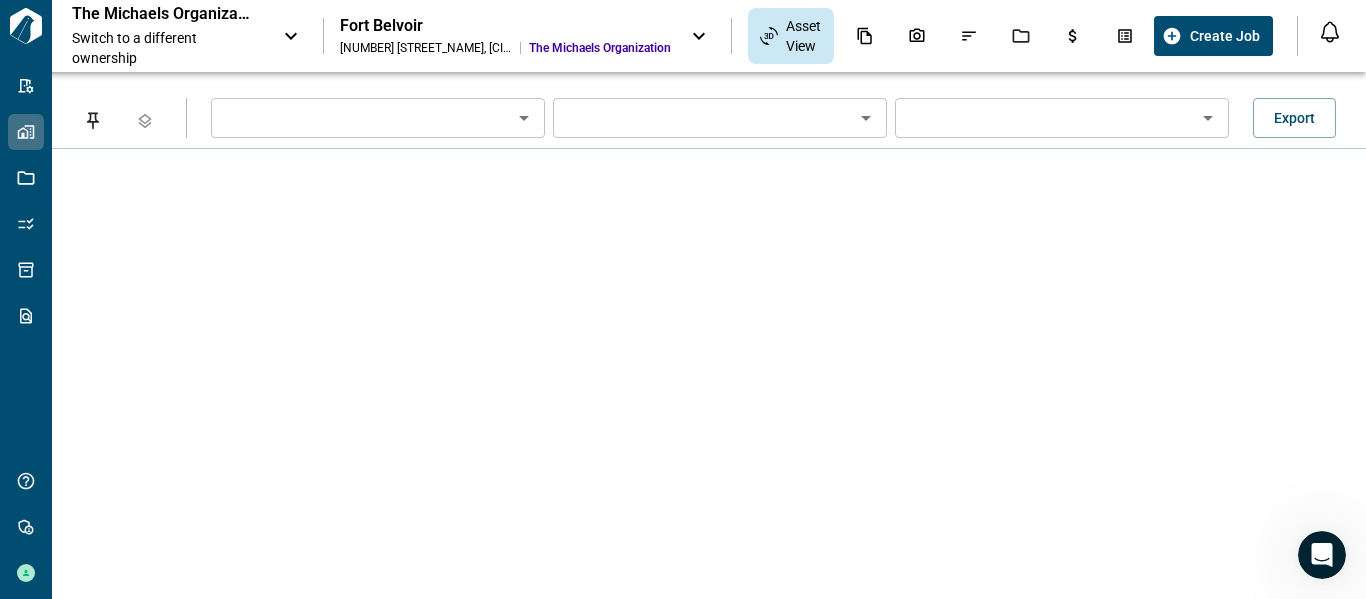 type on "********" 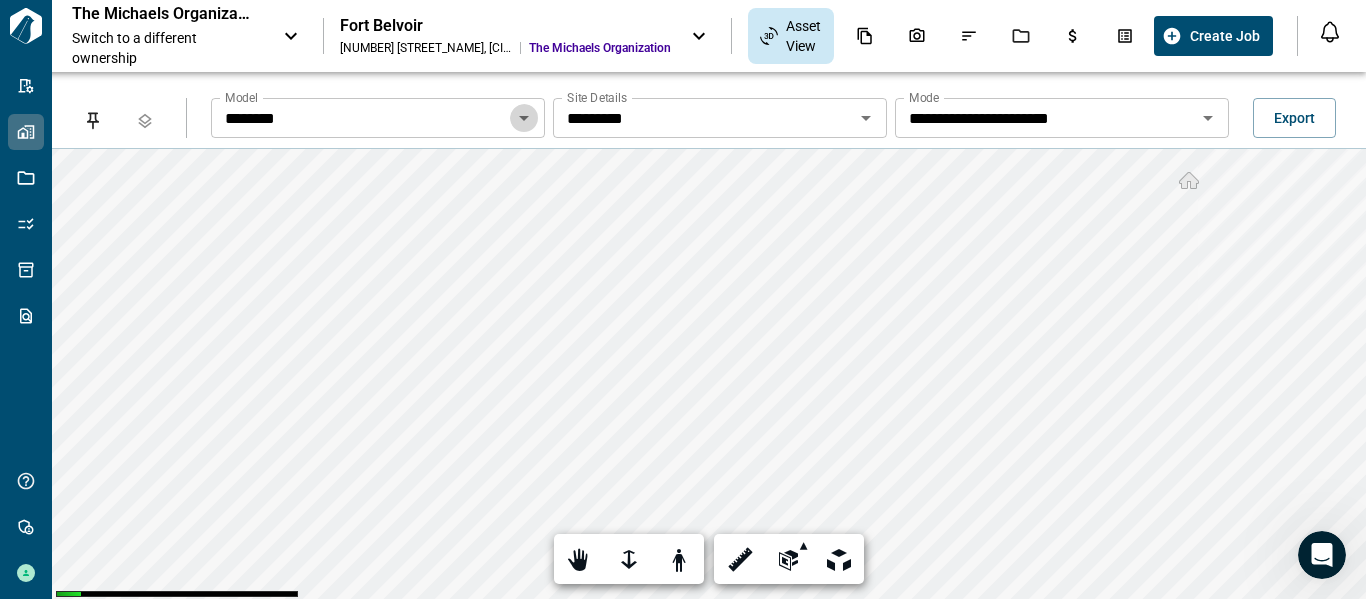 click 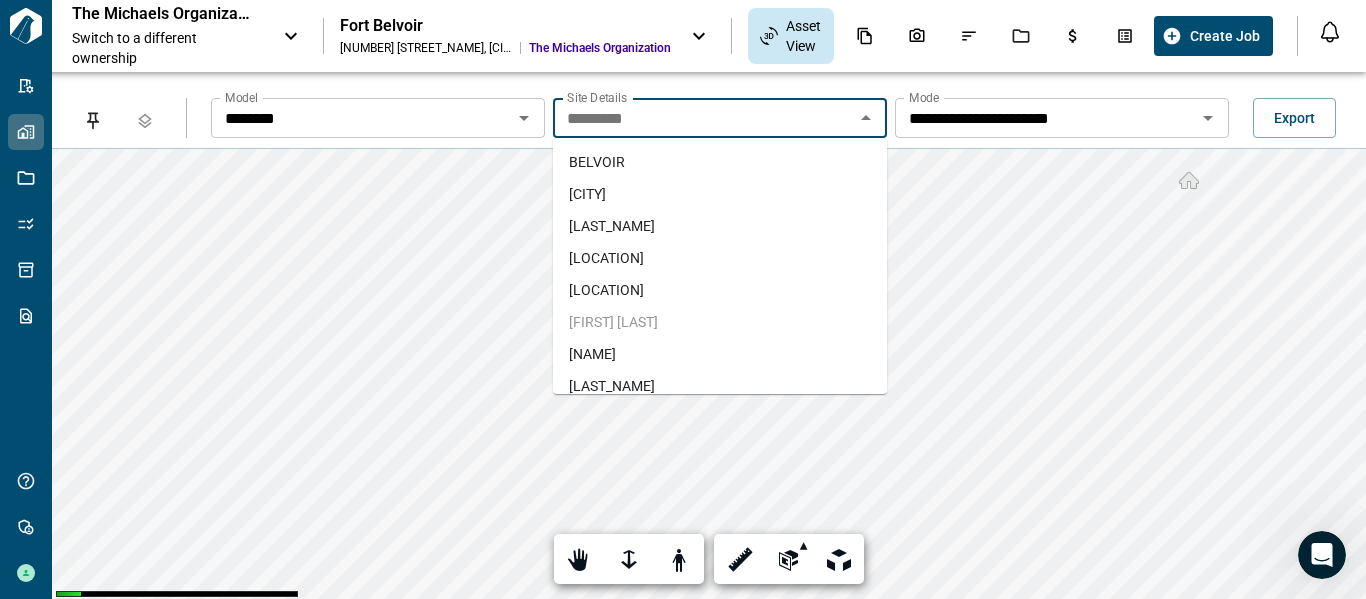 click on "*********" at bounding box center [703, 118] 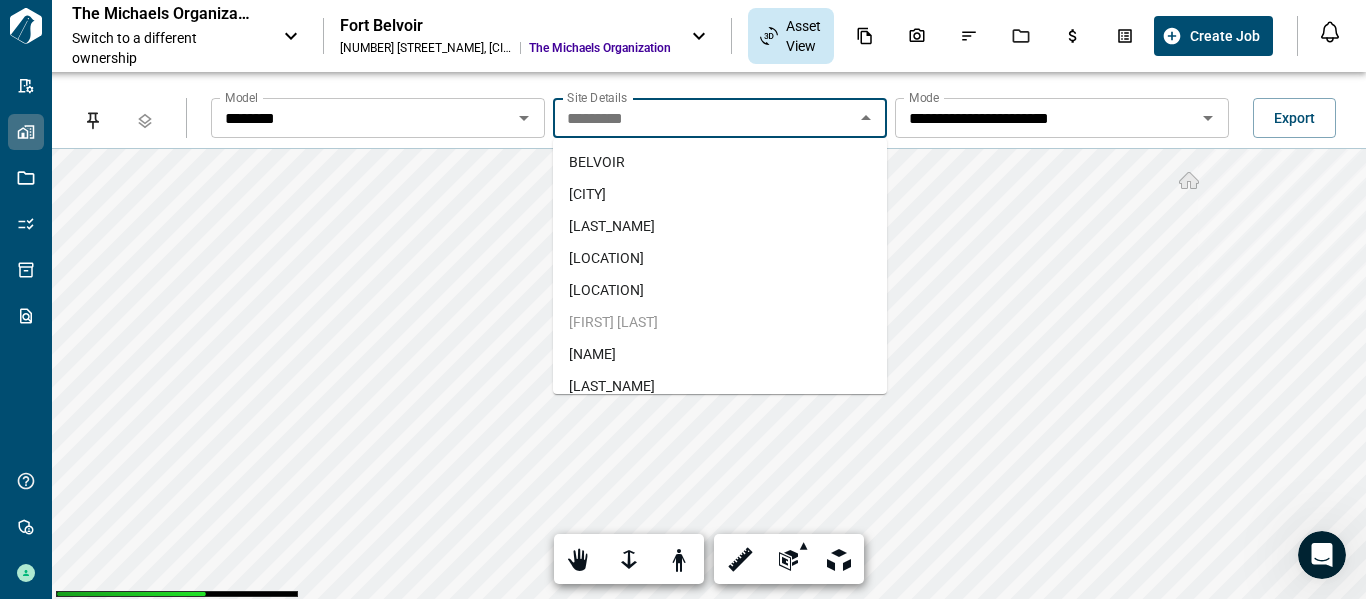 scroll, scrollTop: 240, scrollLeft: 0, axis: vertical 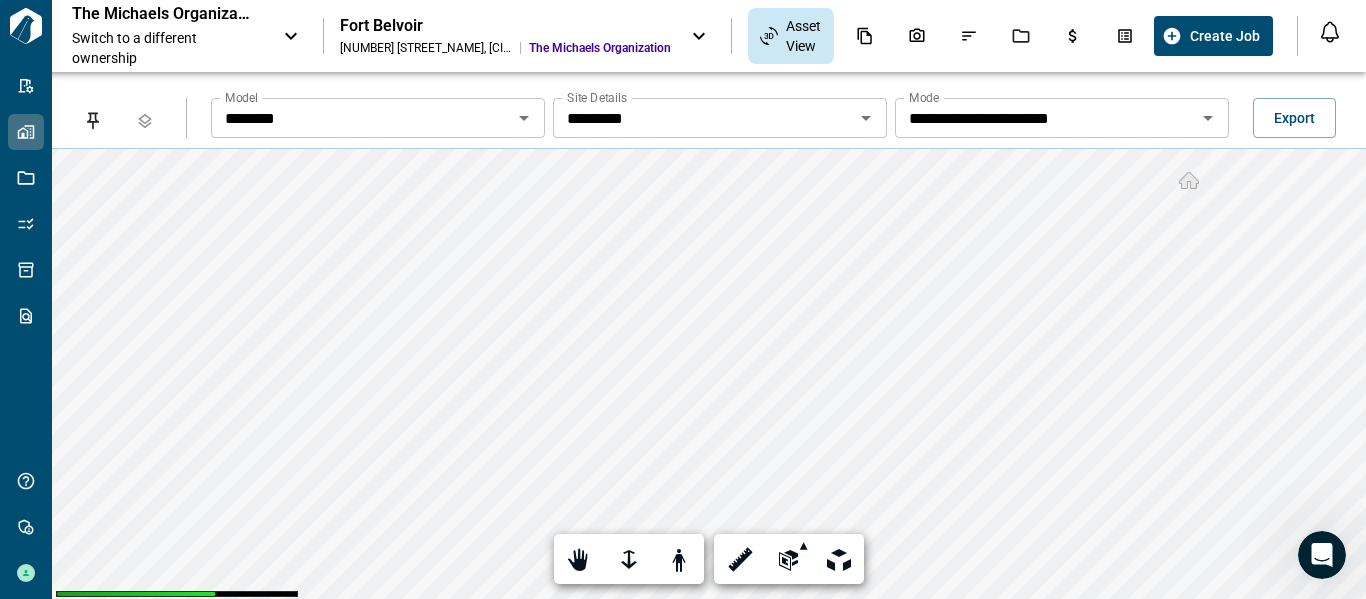 click 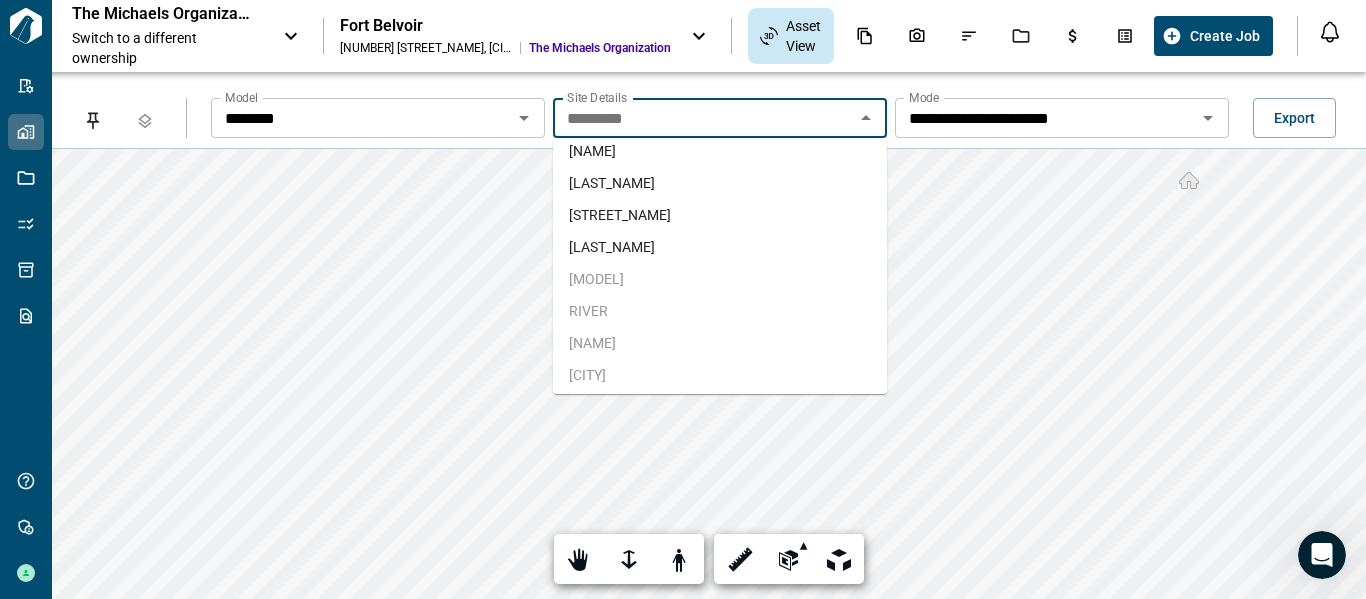 scroll, scrollTop: 240, scrollLeft: 0, axis: vertical 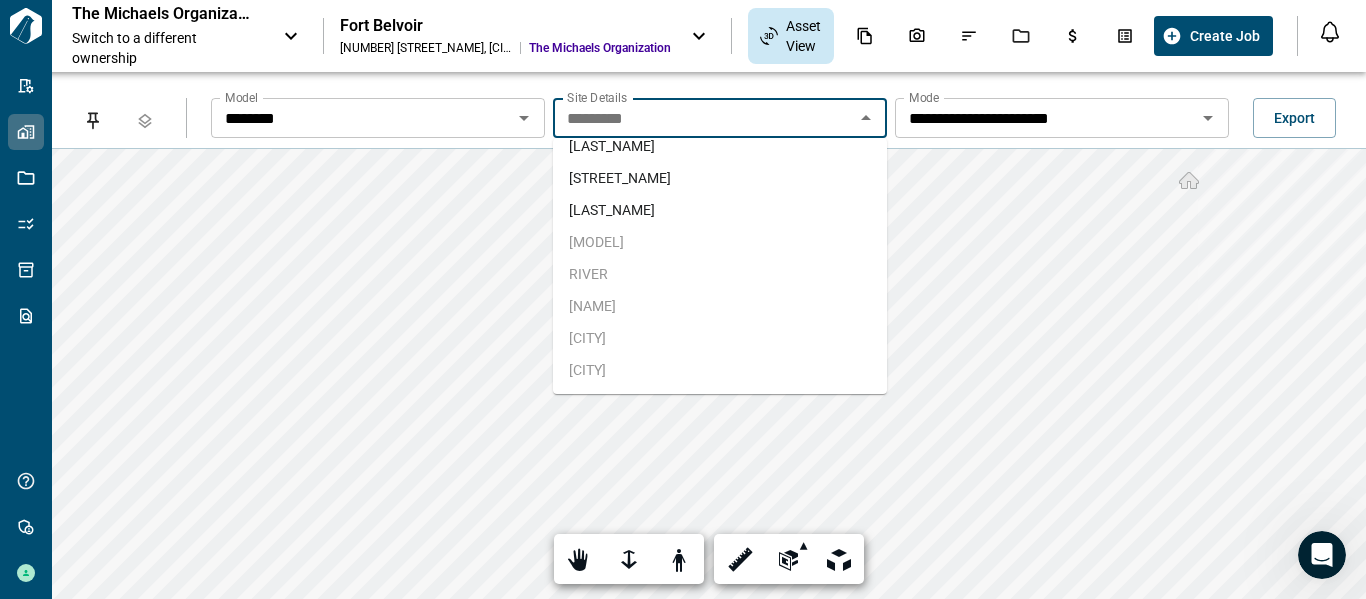 click on "******** Model" at bounding box center [378, 118] 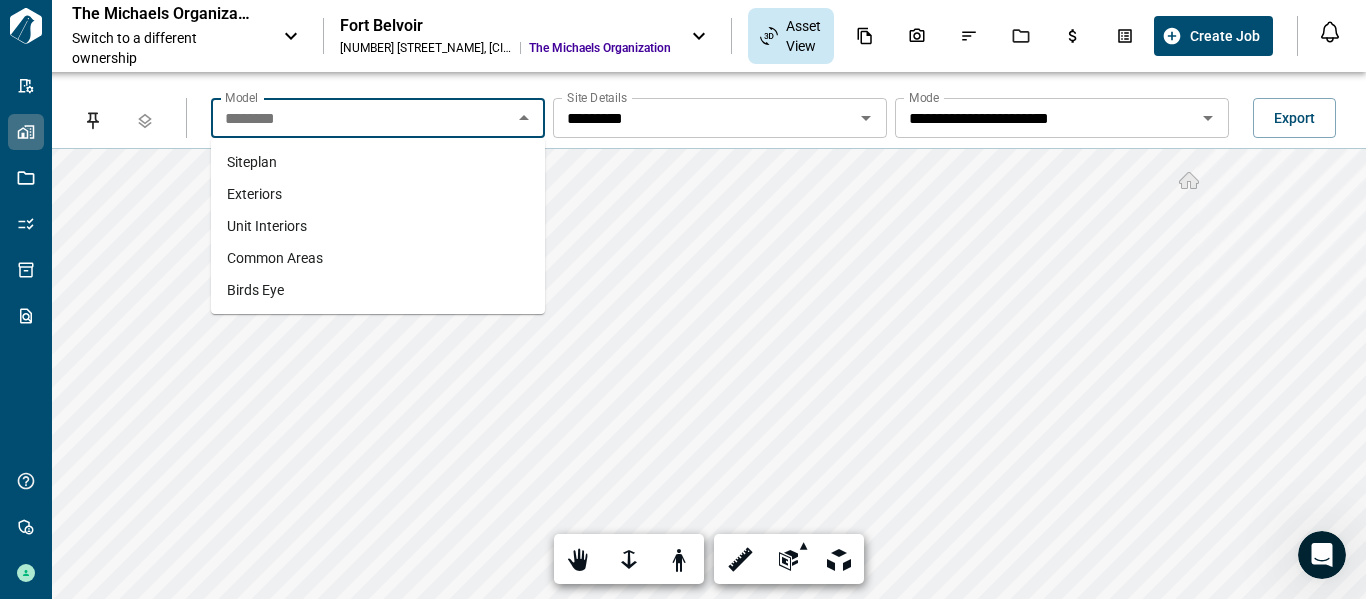 click on "Exteriors" at bounding box center [254, 194] 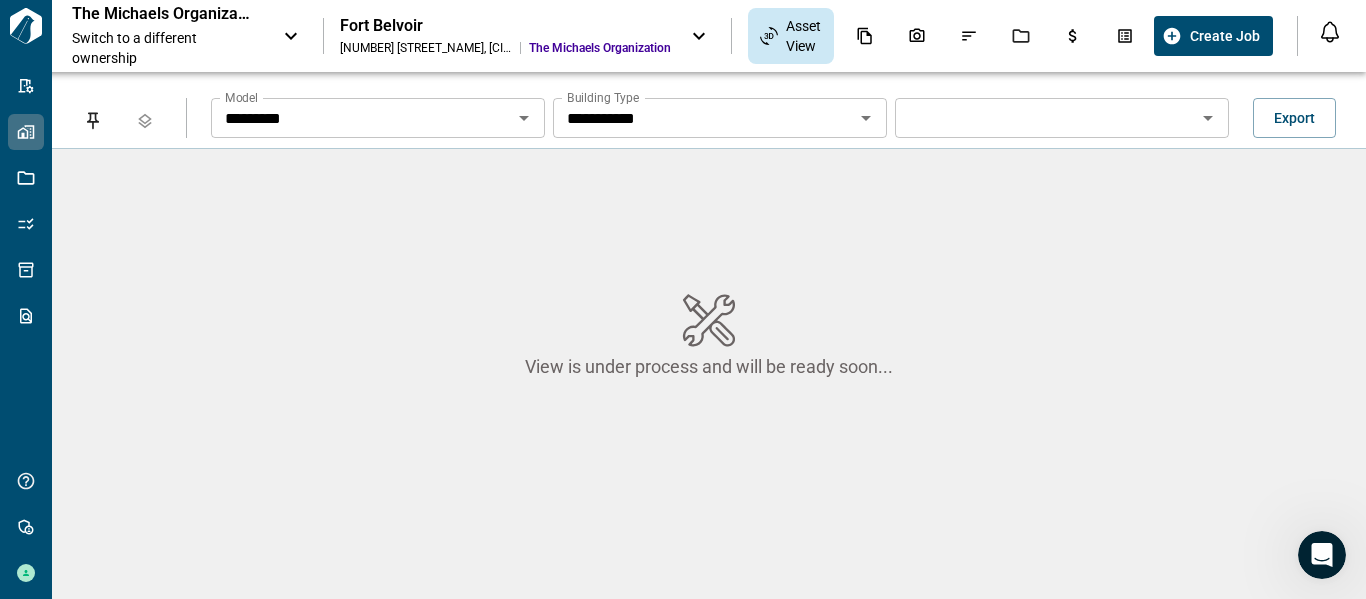 click on "**********" at bounding box center [720, 118] 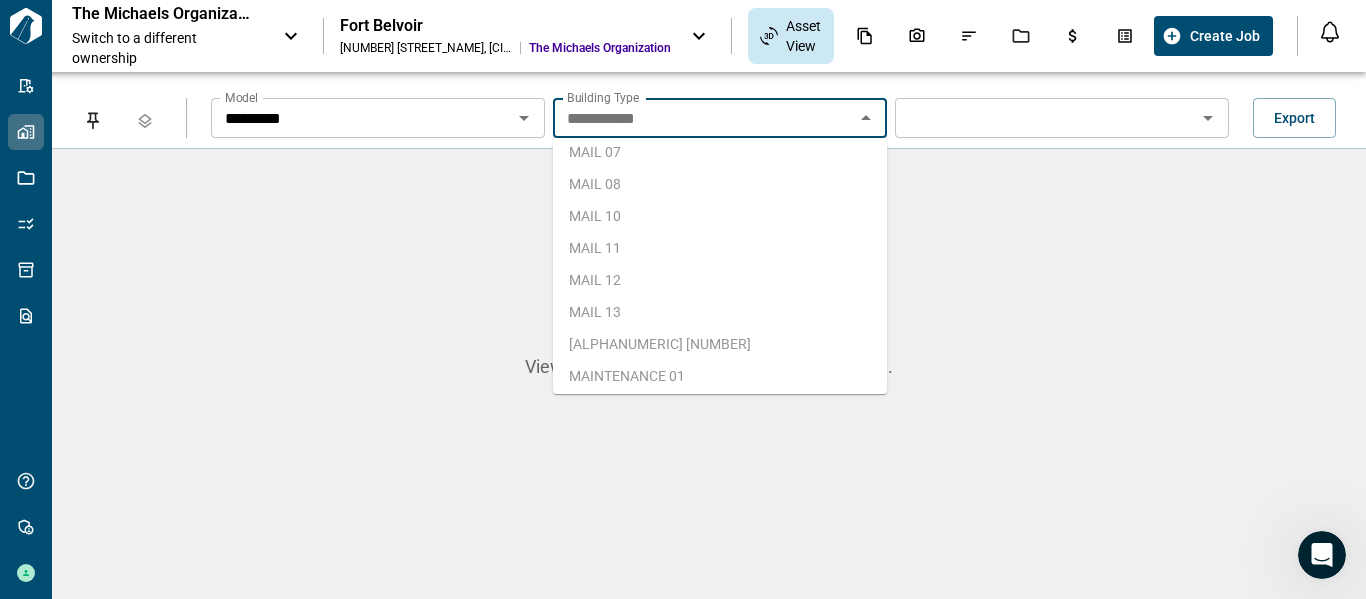 scroll, scrollTop: 8427, scrollLeft: 0, axis: vertical 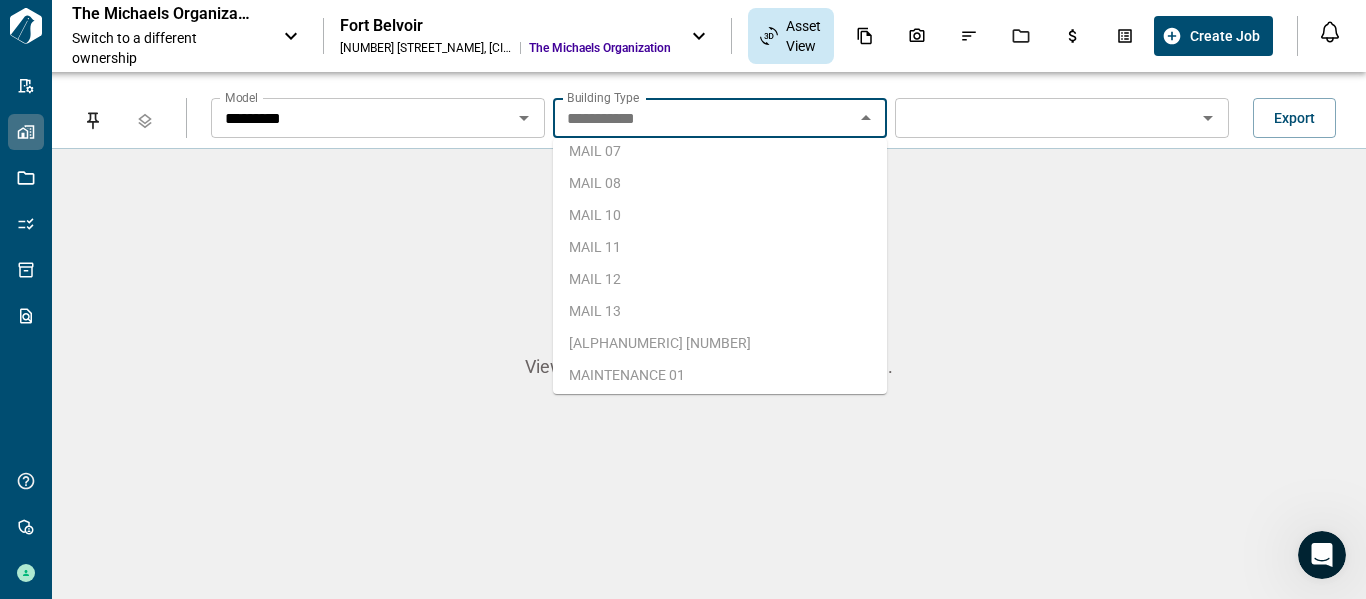 click on "View is under process and will be ready soon..." at bounding box center (709, 335) 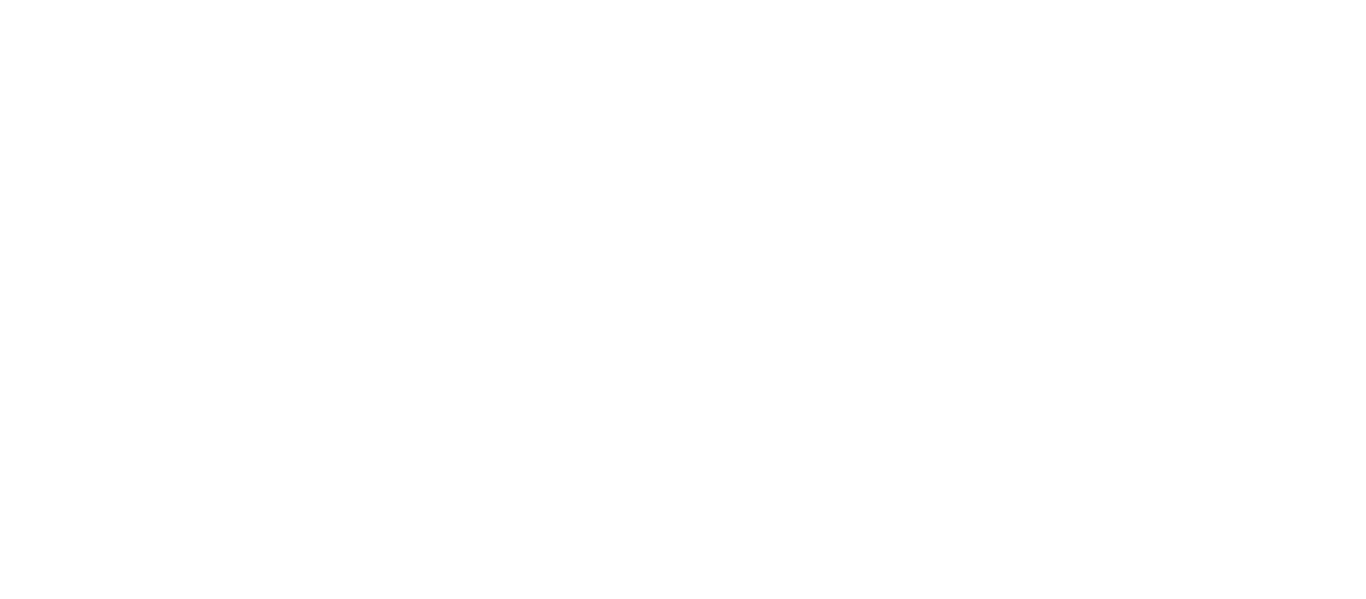 scroll, scrollTop: 0, scrollLeft: 0, axis: both 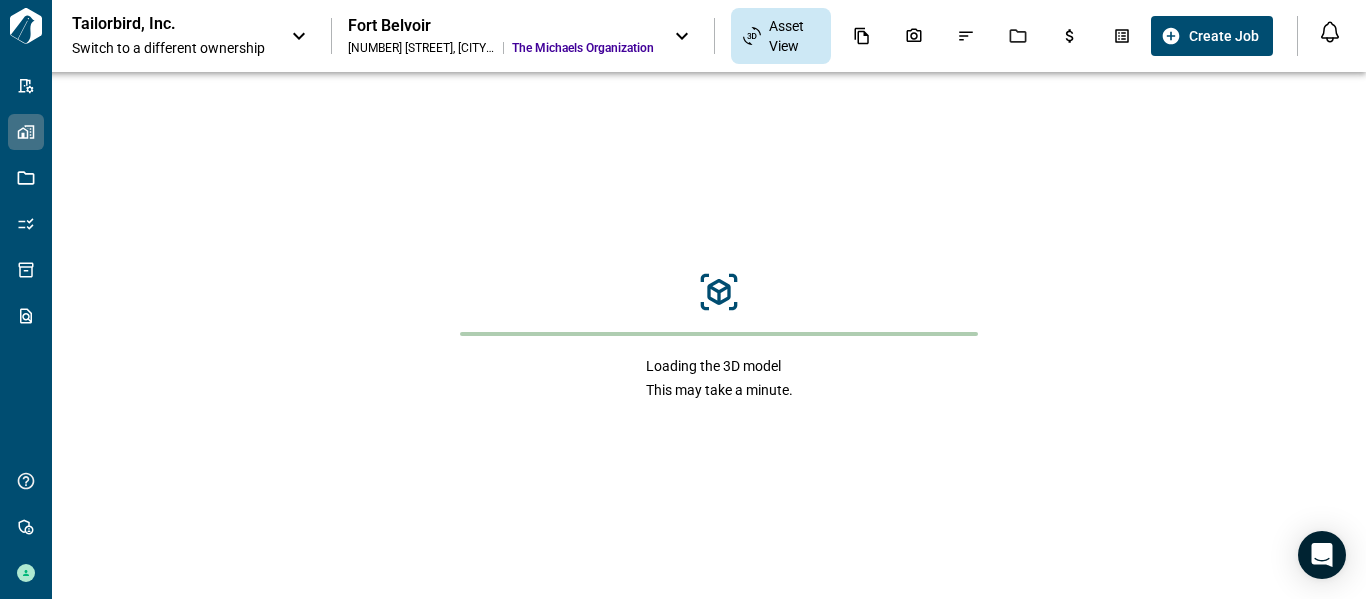 click on "Loading the 3D model  This may take a minute." at bounding box center [719, 335] 